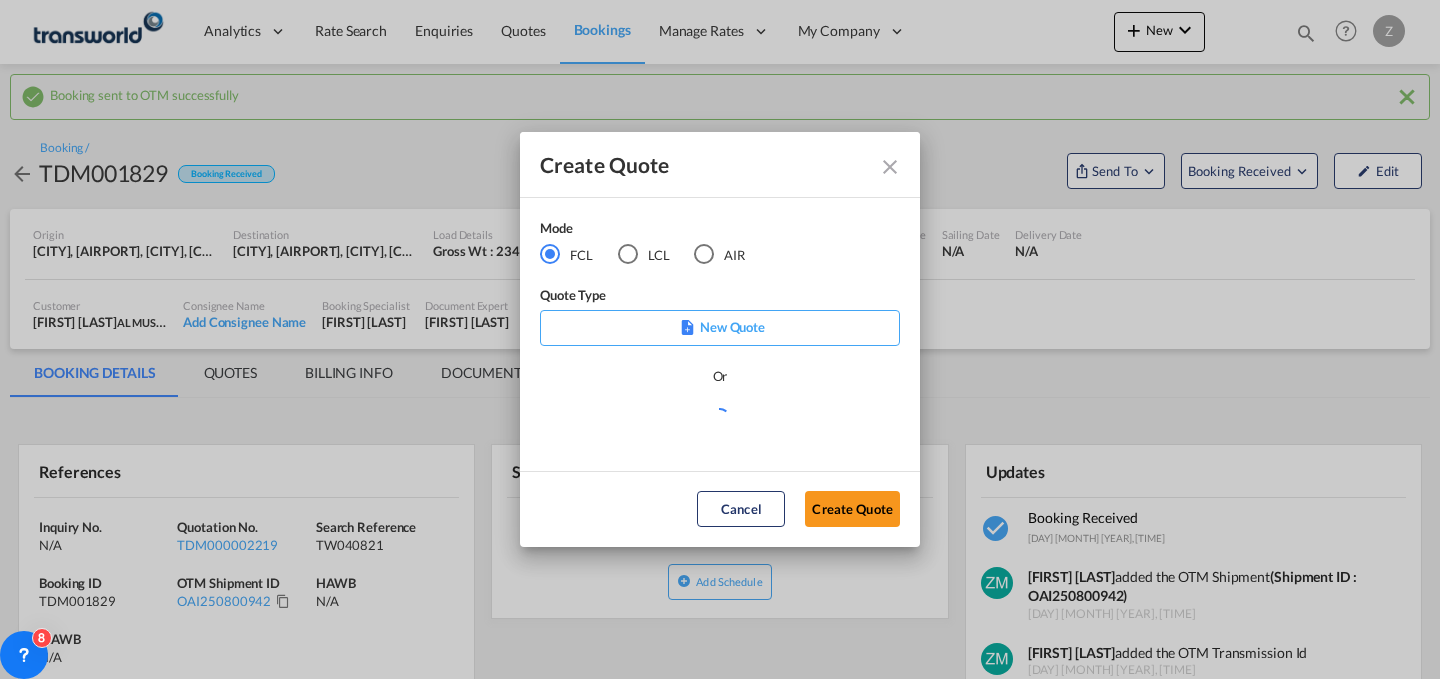 scroll, scrollTop: 0, scrollLeft: 0, axis: both 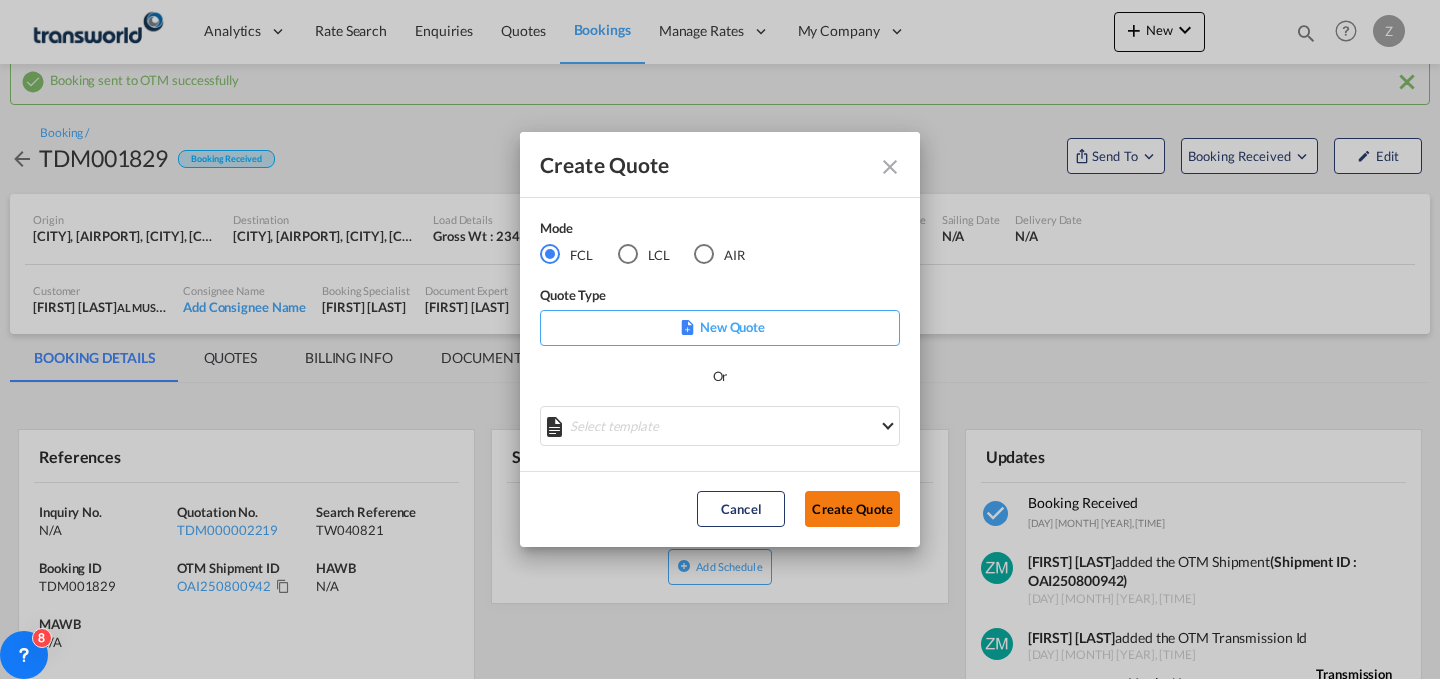 click on "Create Quote" 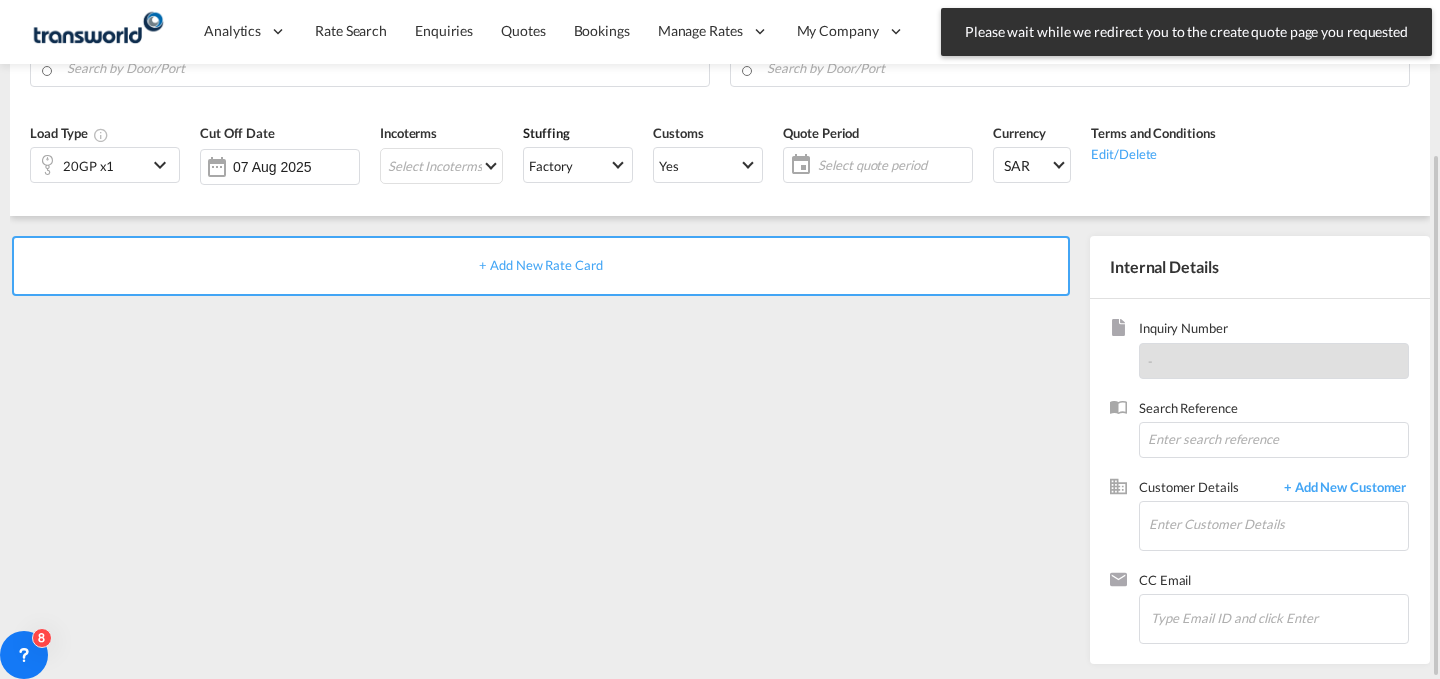 scroll, scrollTop: 0, scrollLeft: 0, axis: both 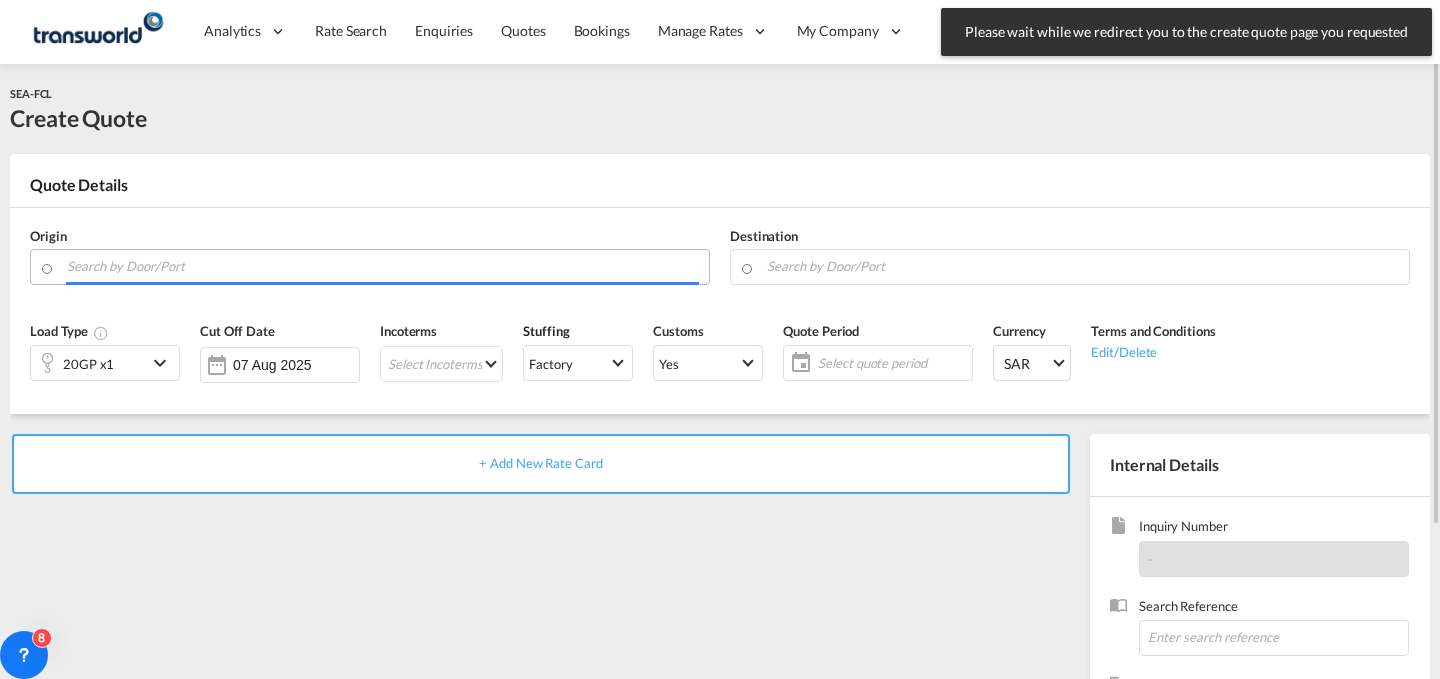 click at bounding box center [383, 266] 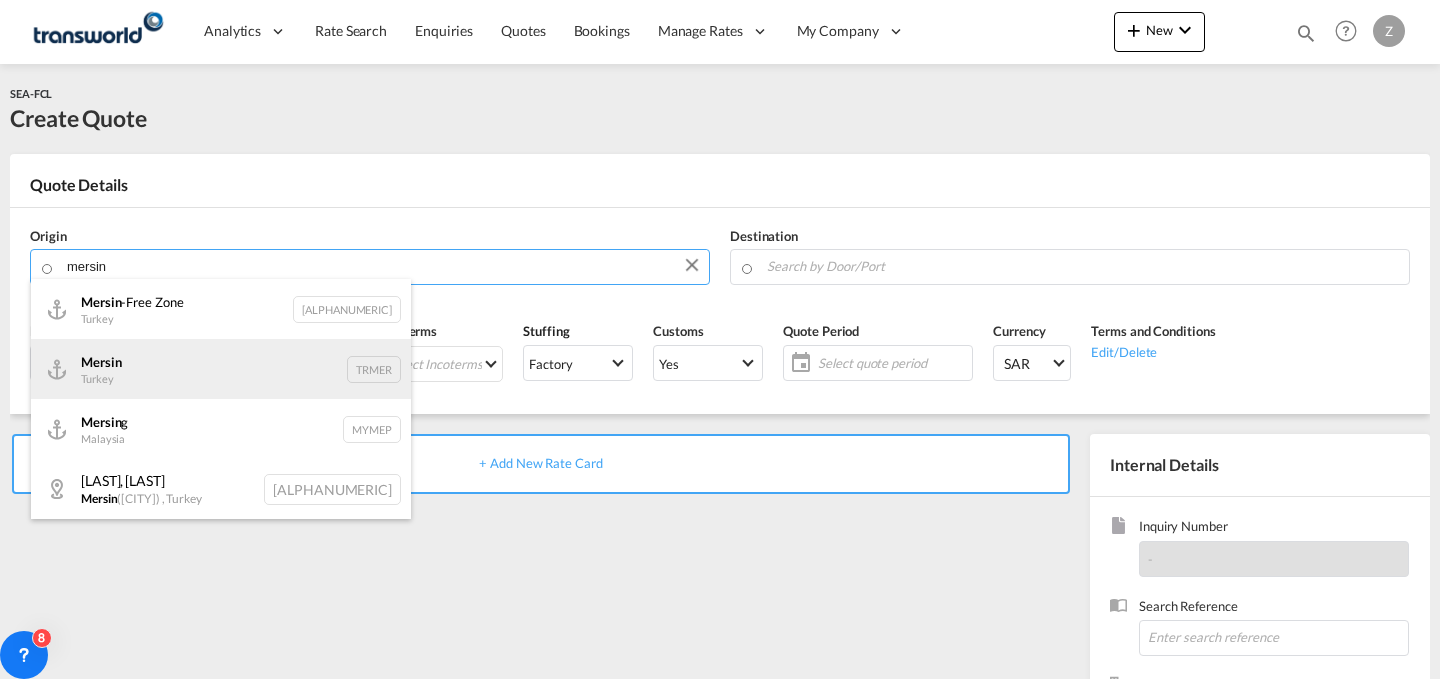 click on "Mersin Turkey
TRMER" at bounding box center [221, 369] 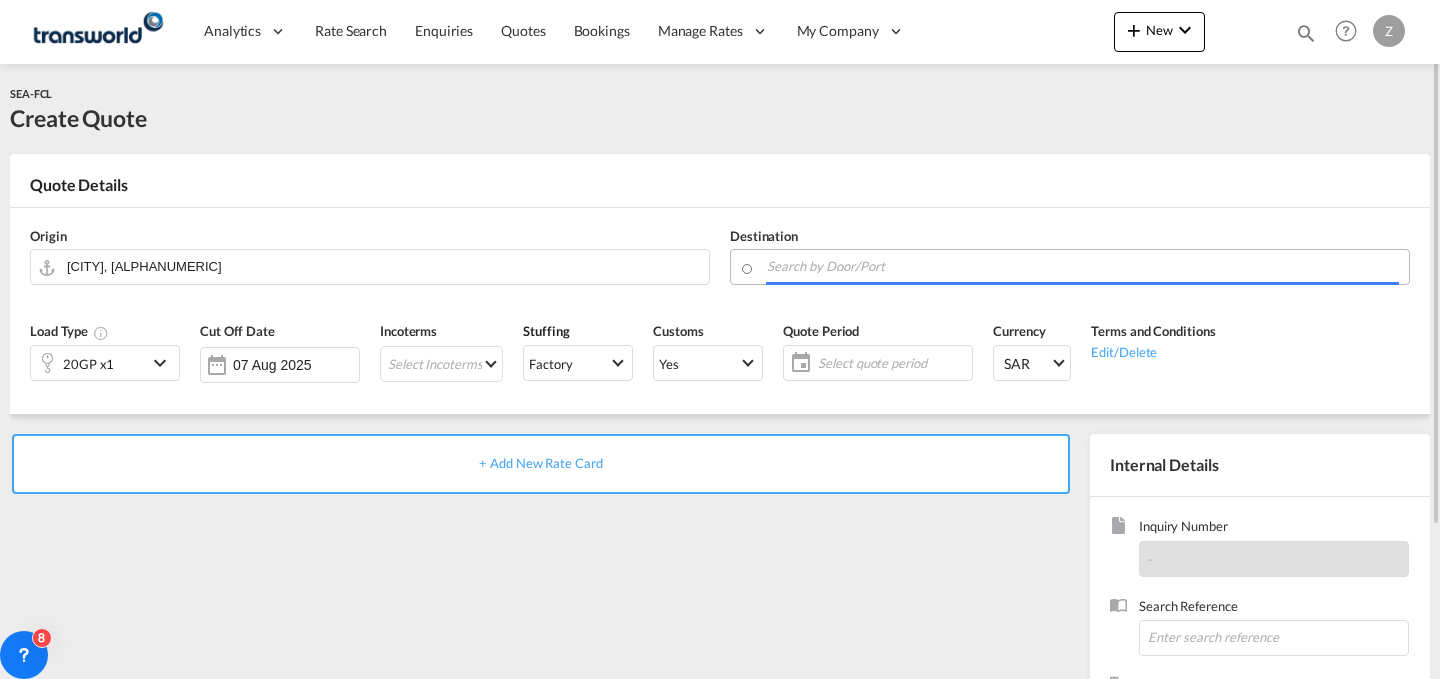 click at bounding box center (1083, 266) 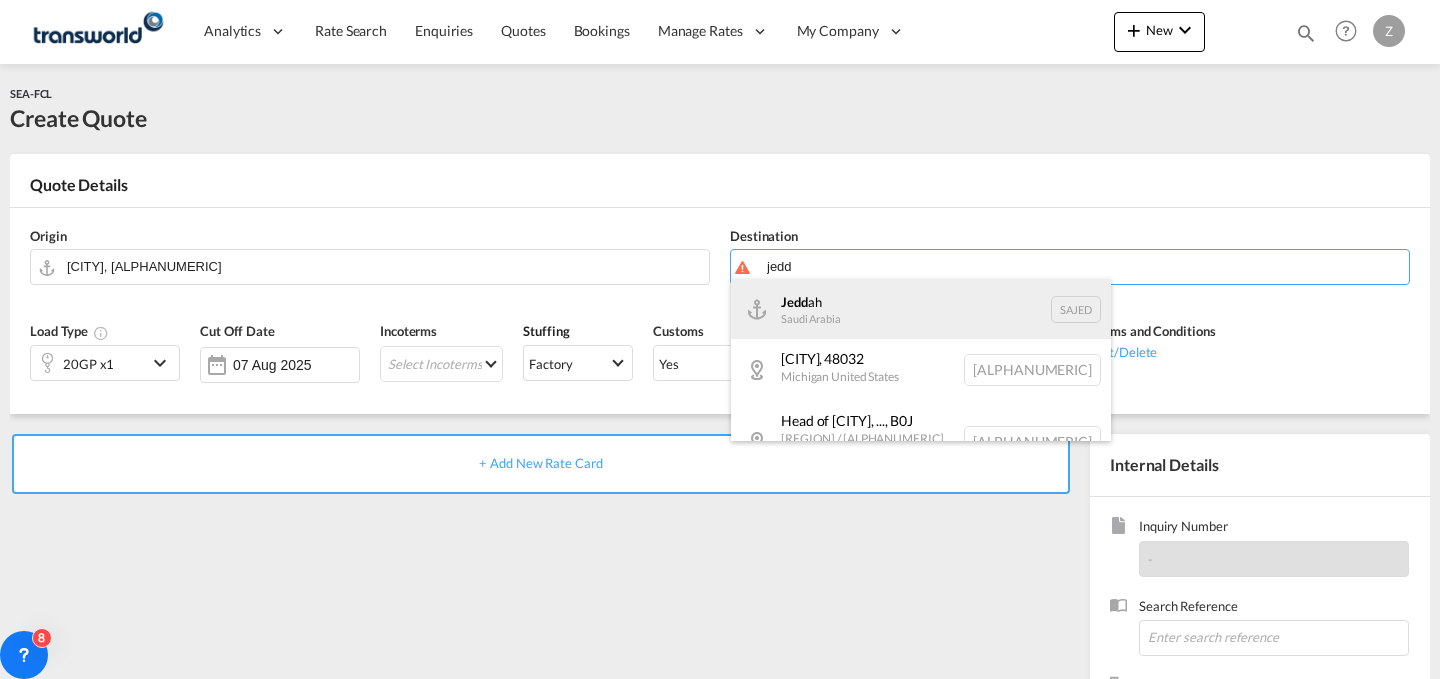 click on "Jedd ah
Saudi Arabia
SAJED" at bounding box center (921, 309) 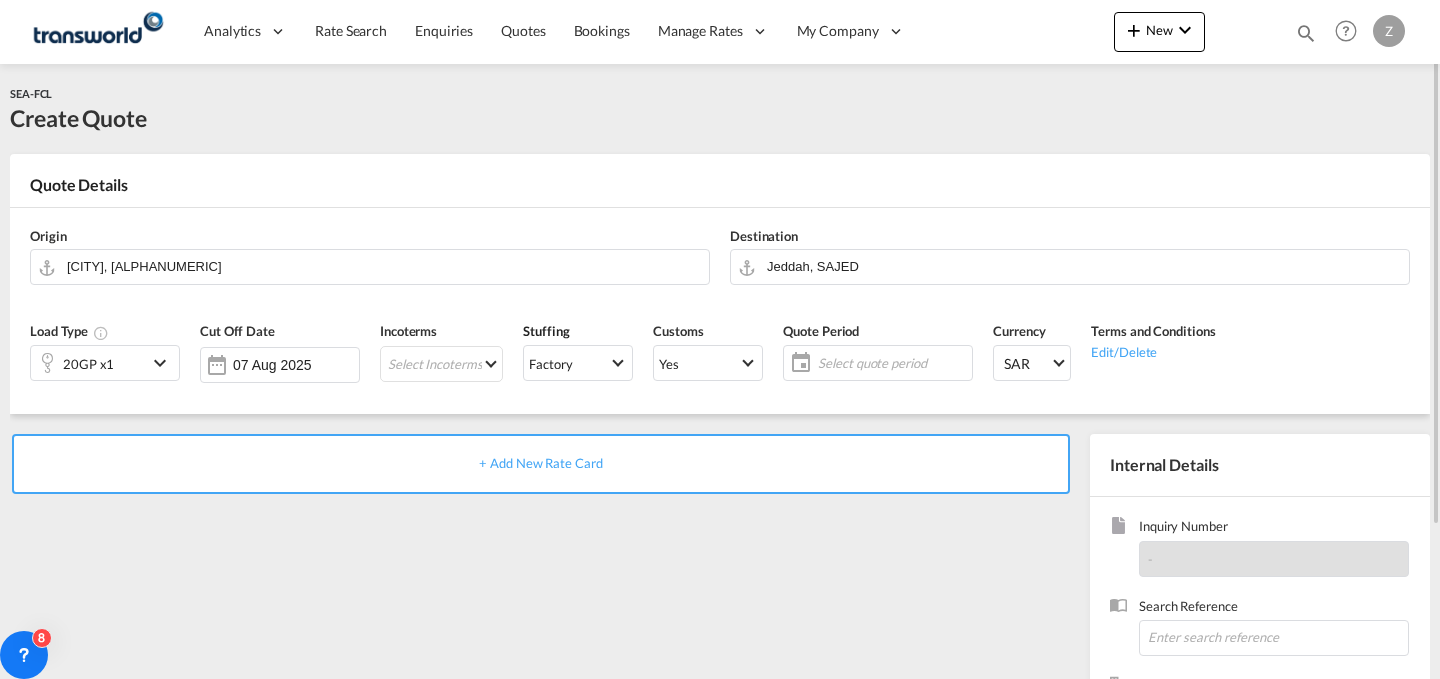 click on "20GP x1" at bounding box center (89, 363) 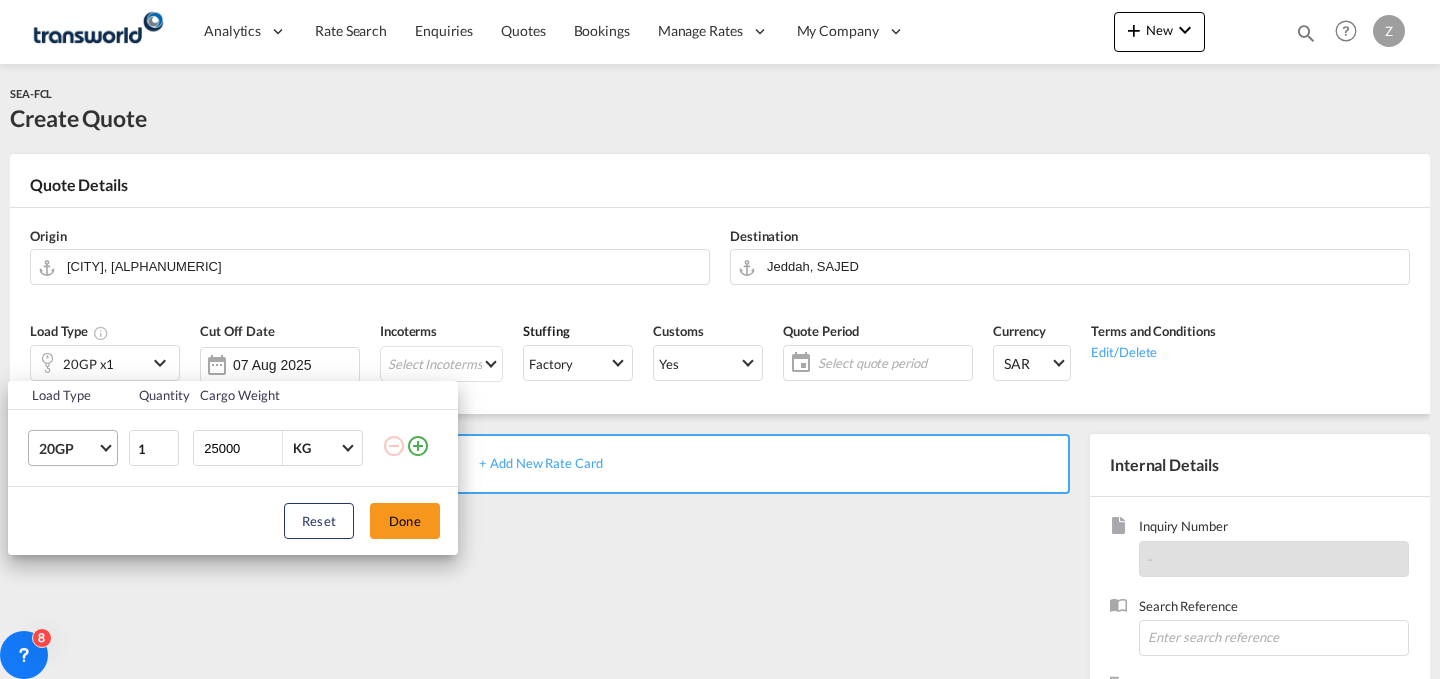 click on "20GP" at bounding box center [77, 448] 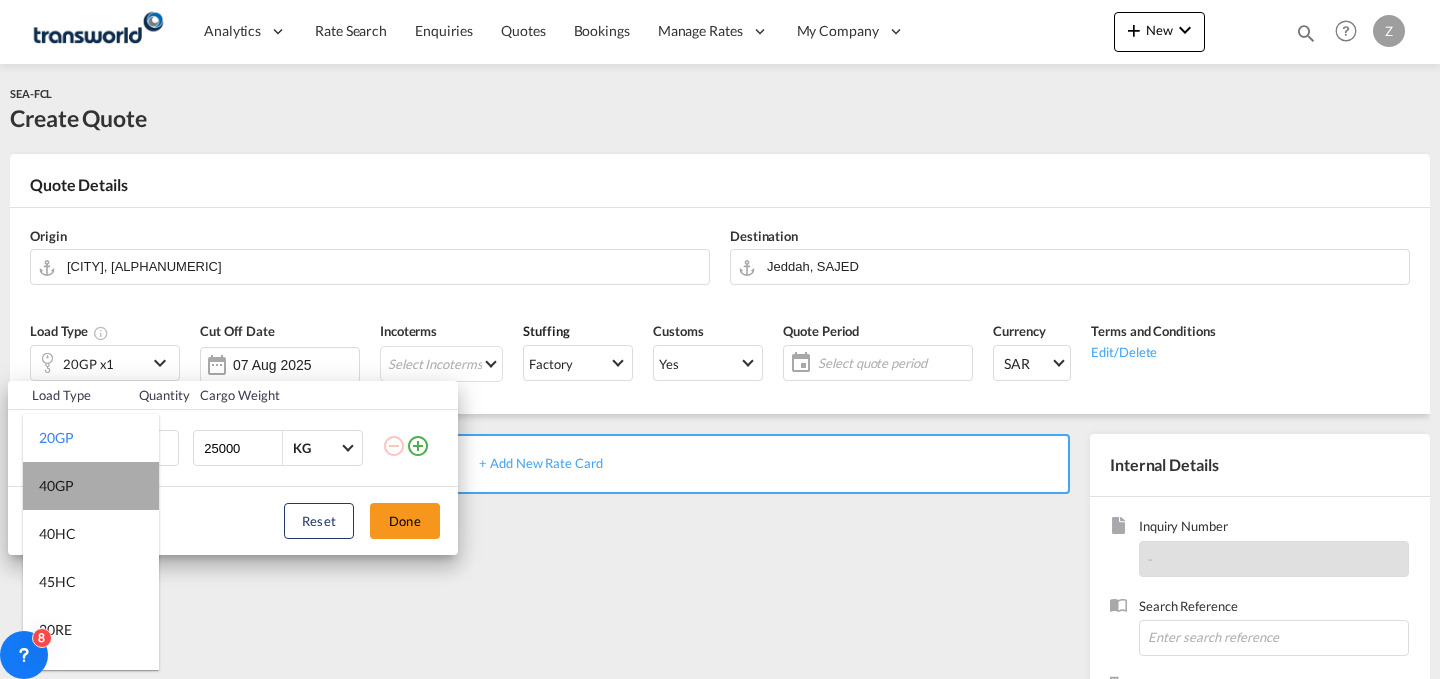 click on "40GP" at bounding box center (91, 486) 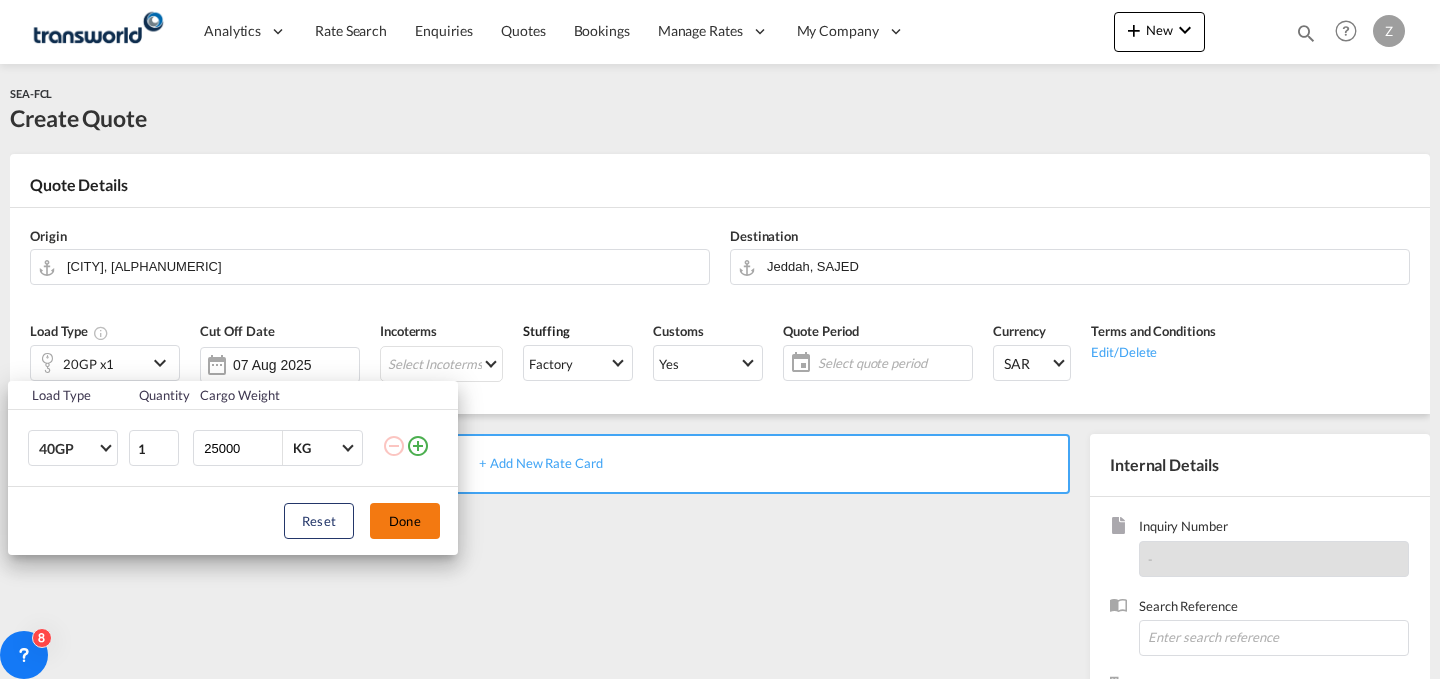 click on "Done" at bounding box center (405, 521) 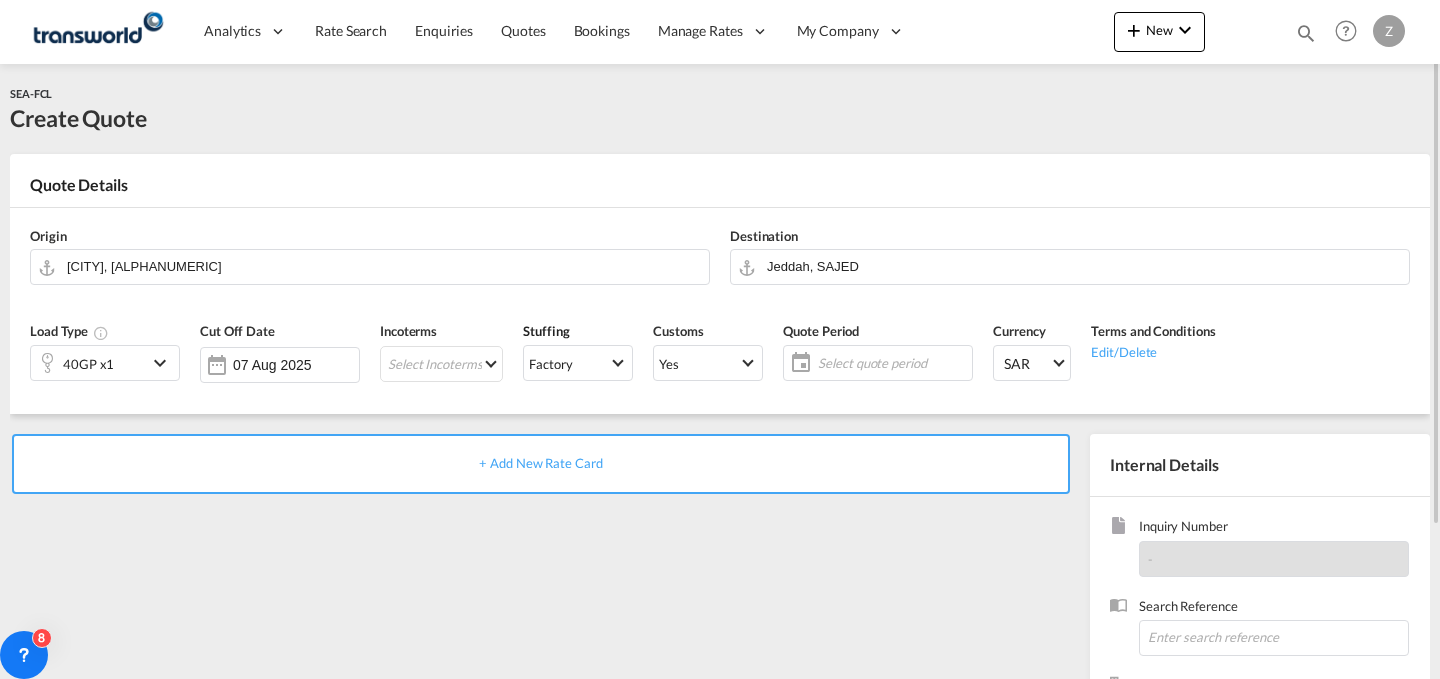 click on "40GP x1" at bounding box center (89, 363) 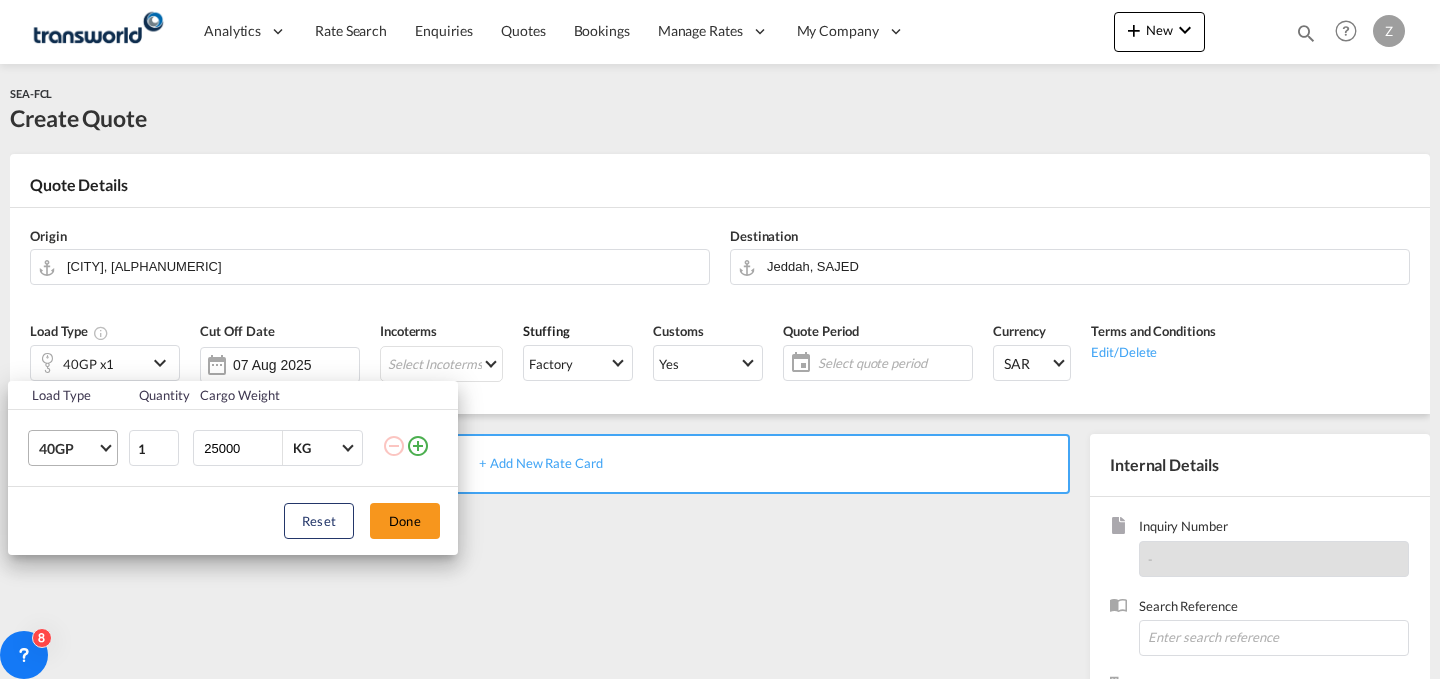click at bounding box center (105, 446) 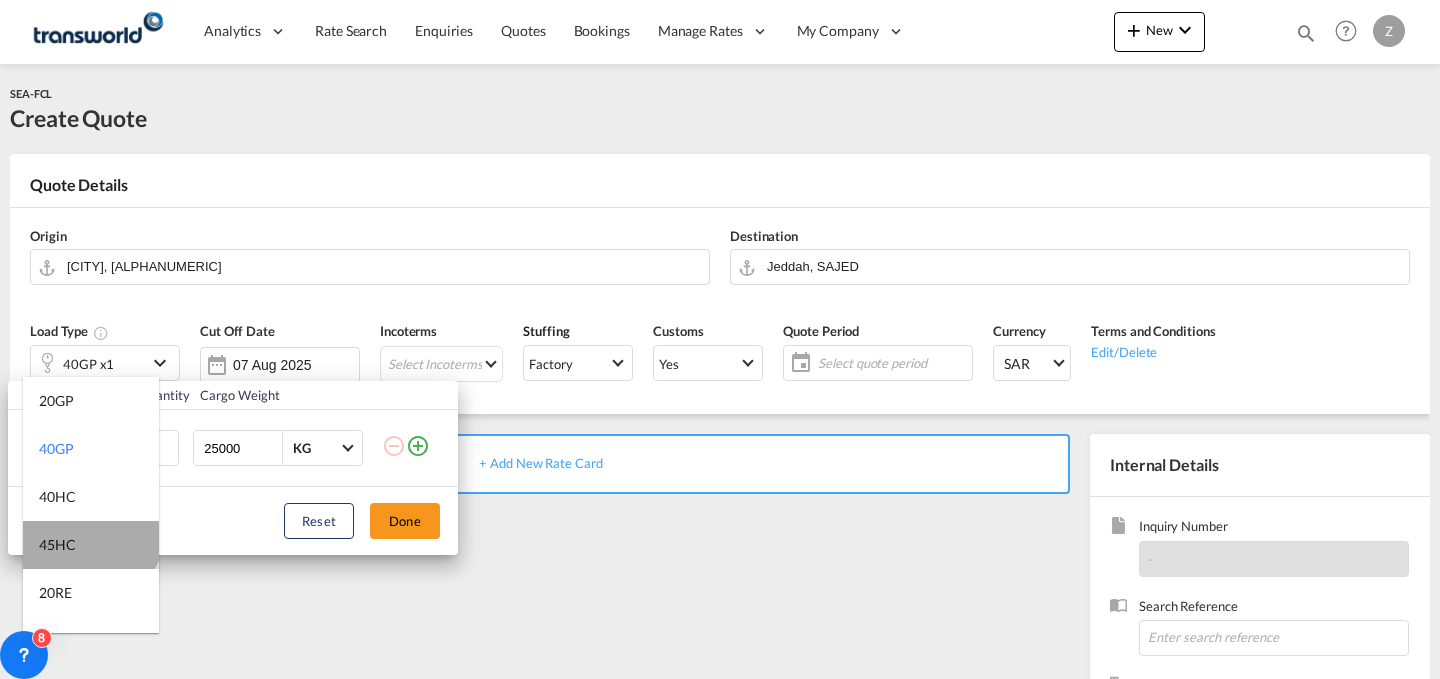 click on "45HC" at bounding box center (91, 545) 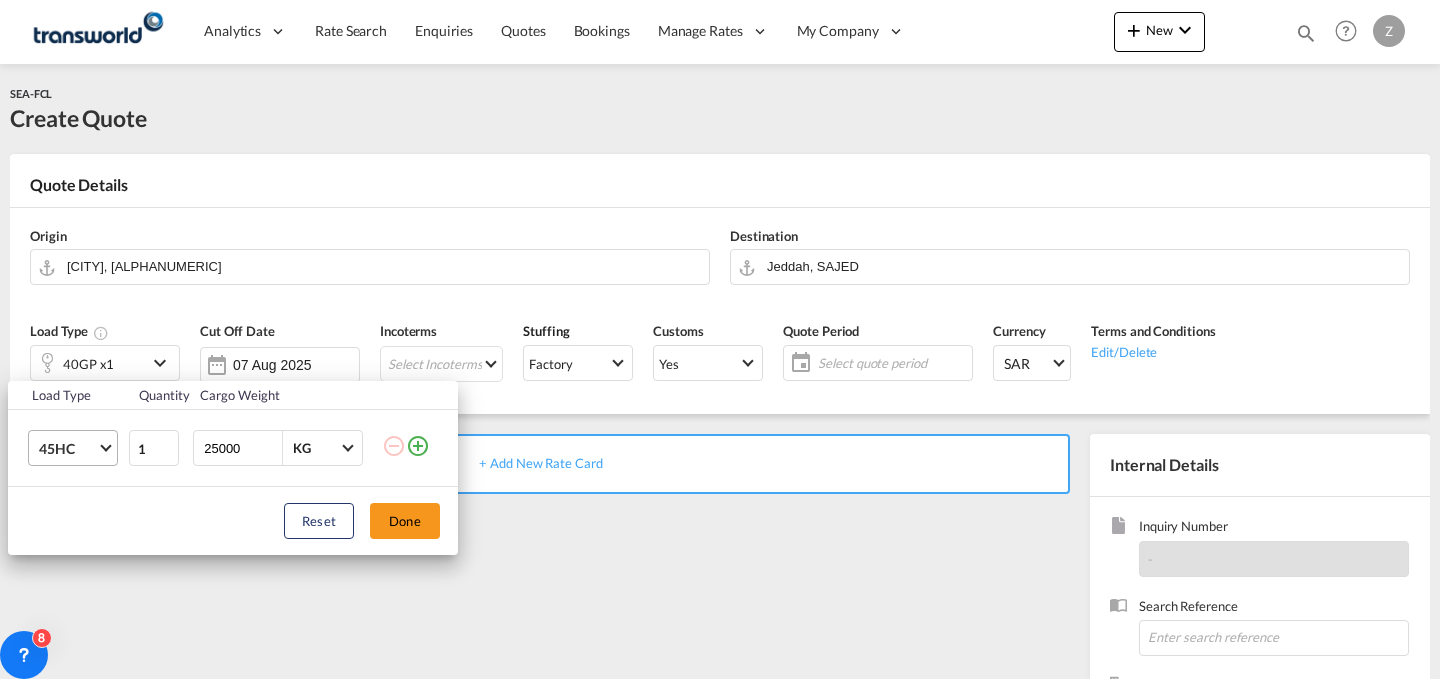 click on "45HC" at bounding box center [77, 448] 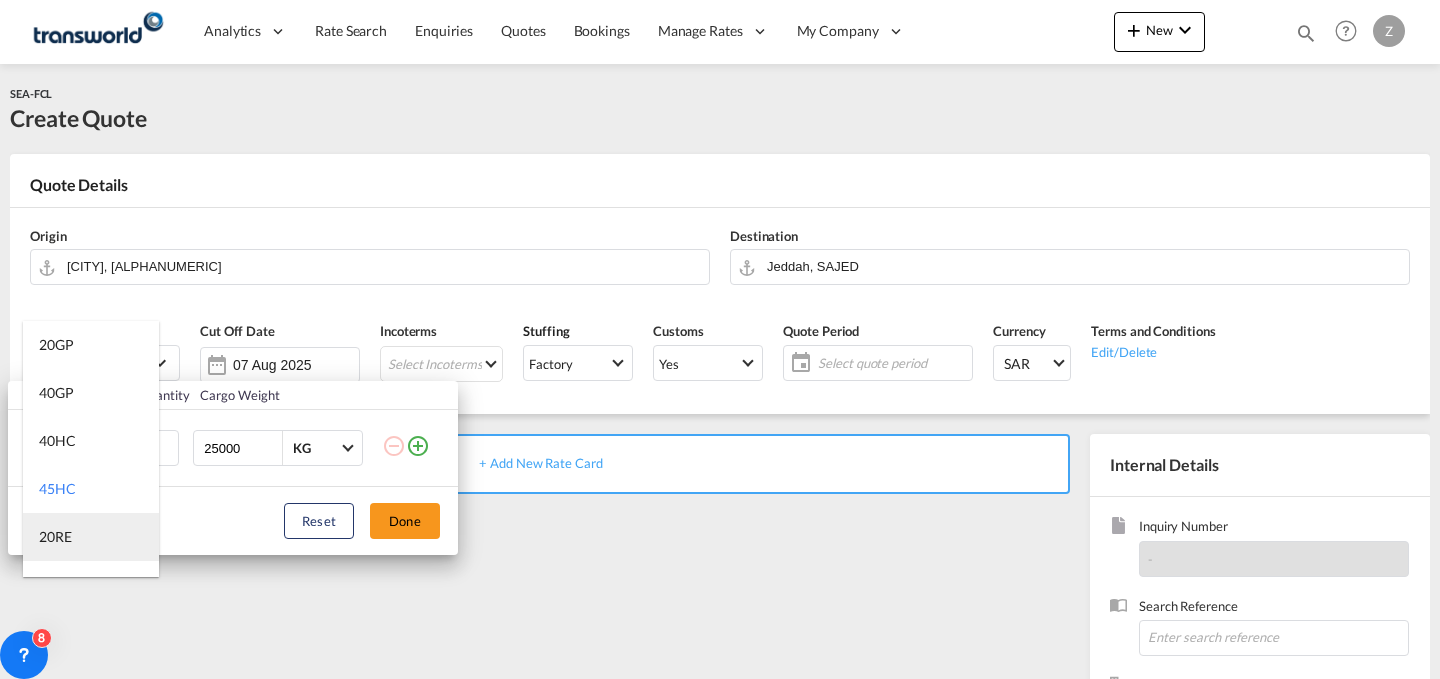 scroll, scrollTop: 40, scrollLeft: 0, axis: vertical 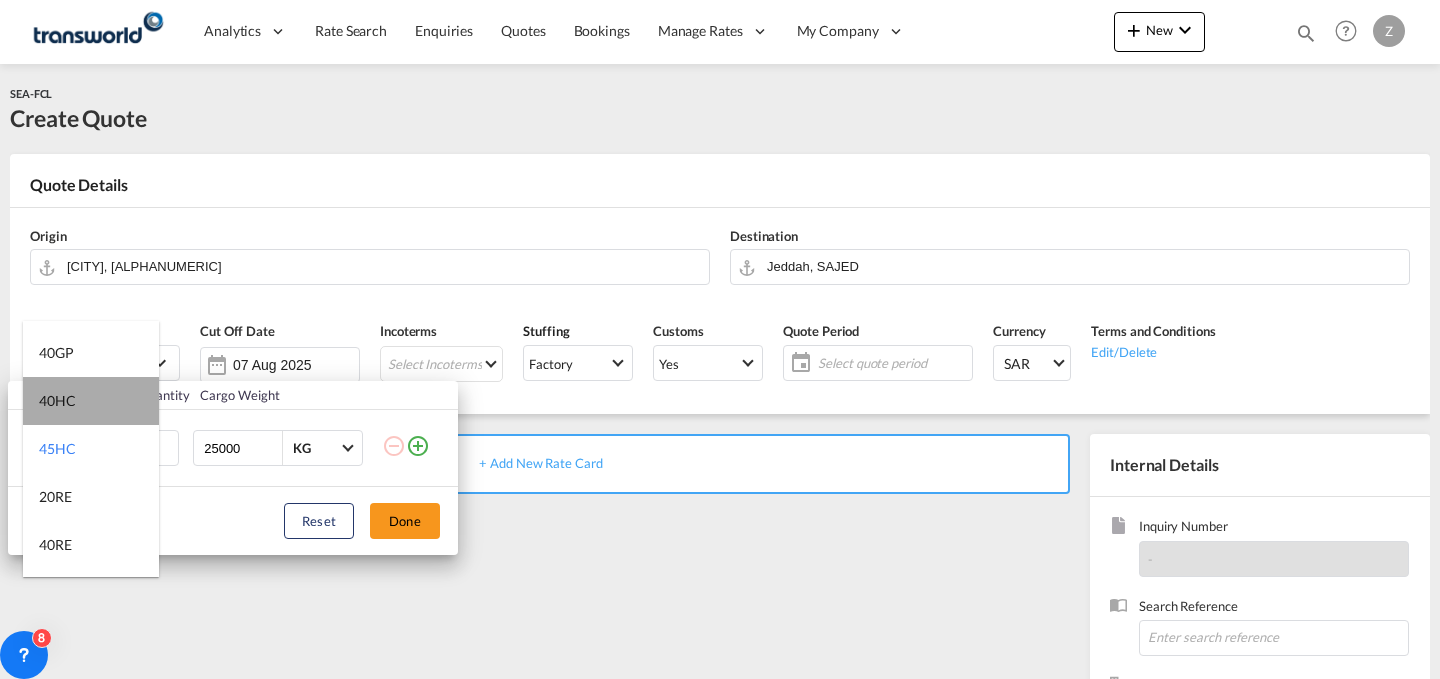 click on "40HC" at bounding box center (91, 401) 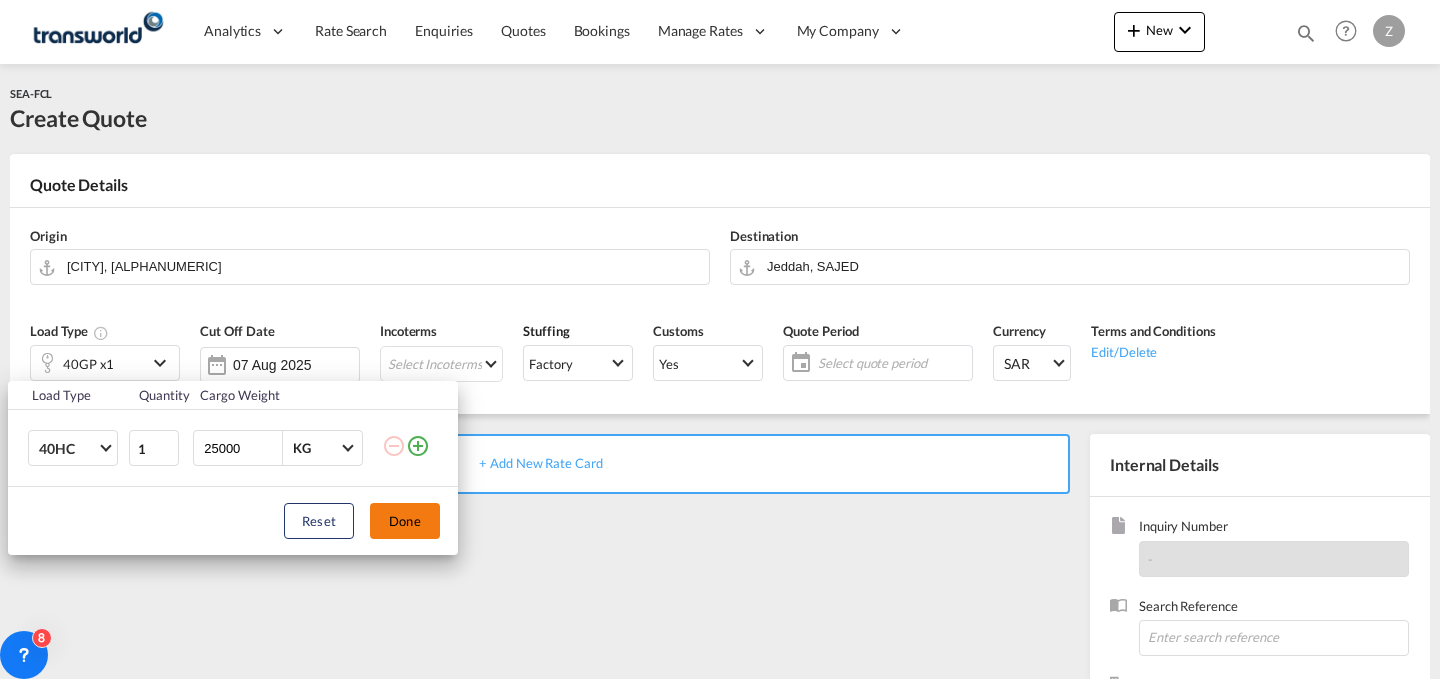 click on "Done" at bounding box center (405, 521) 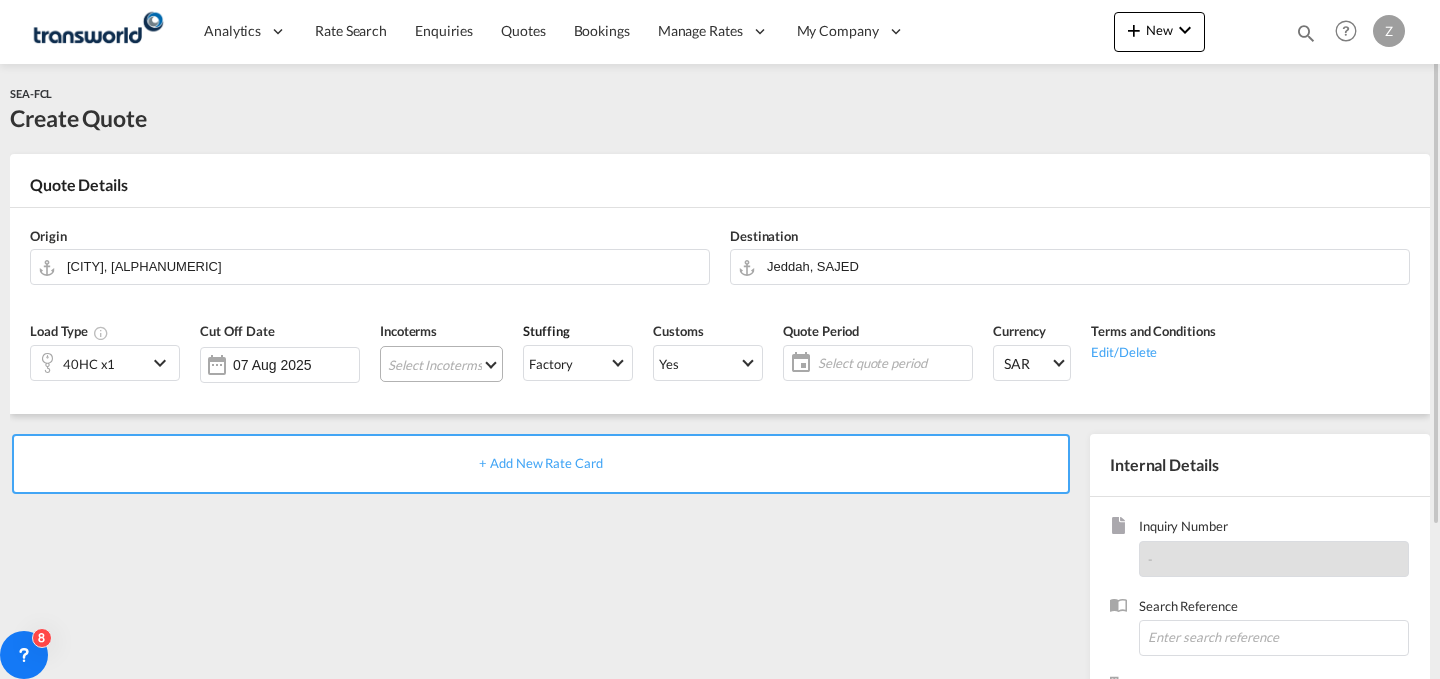 click on "Select Incoterms
FOB - export
Free on Board DAP - import
Delivered at Place CIP - import
Carriage and Insurance Paid to CIF - export
Cost,Insurance and Freight DPU - export
Delivery at Place Unloaded DPU - import
Delivery at Place Unloaded CPT - import
Carrier Paid to DDP - export
Delivery Duty Paid DAP - export
Delivered at Place CFR - export
Cost and Freight EXW - import
Ex Works FAS - import
Free Alongside Ship FCA - export
Free Carrier CIP - export
Carriage and Insurance Paid to CIF - import
Cost,Insurance and Freight FCA - import
Free Carrier CFR - import
Cost and Freight FAS - export
Free Alongside Ship FOB - import
Free on Board EXW - export
Ex Works CPT - export
Carrier Paid to" at bounding box center [441, 364] 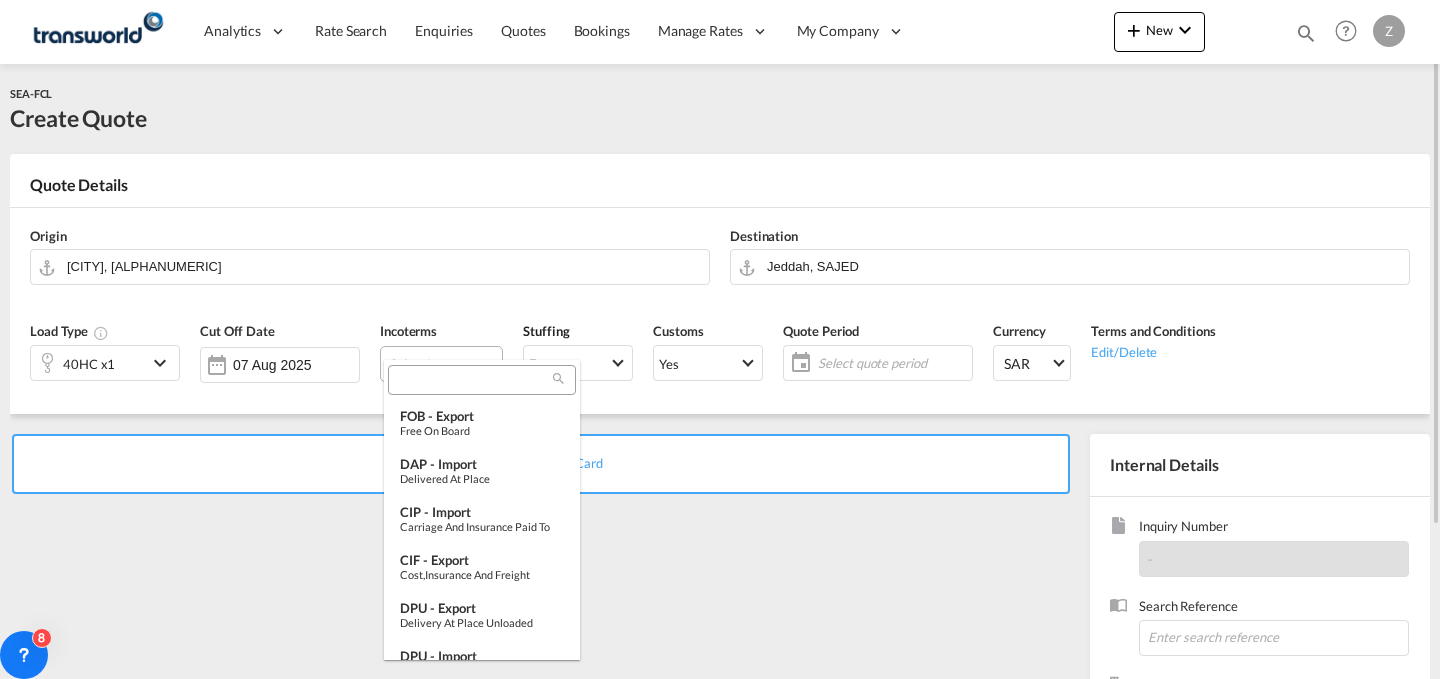 type on "[object Object]" 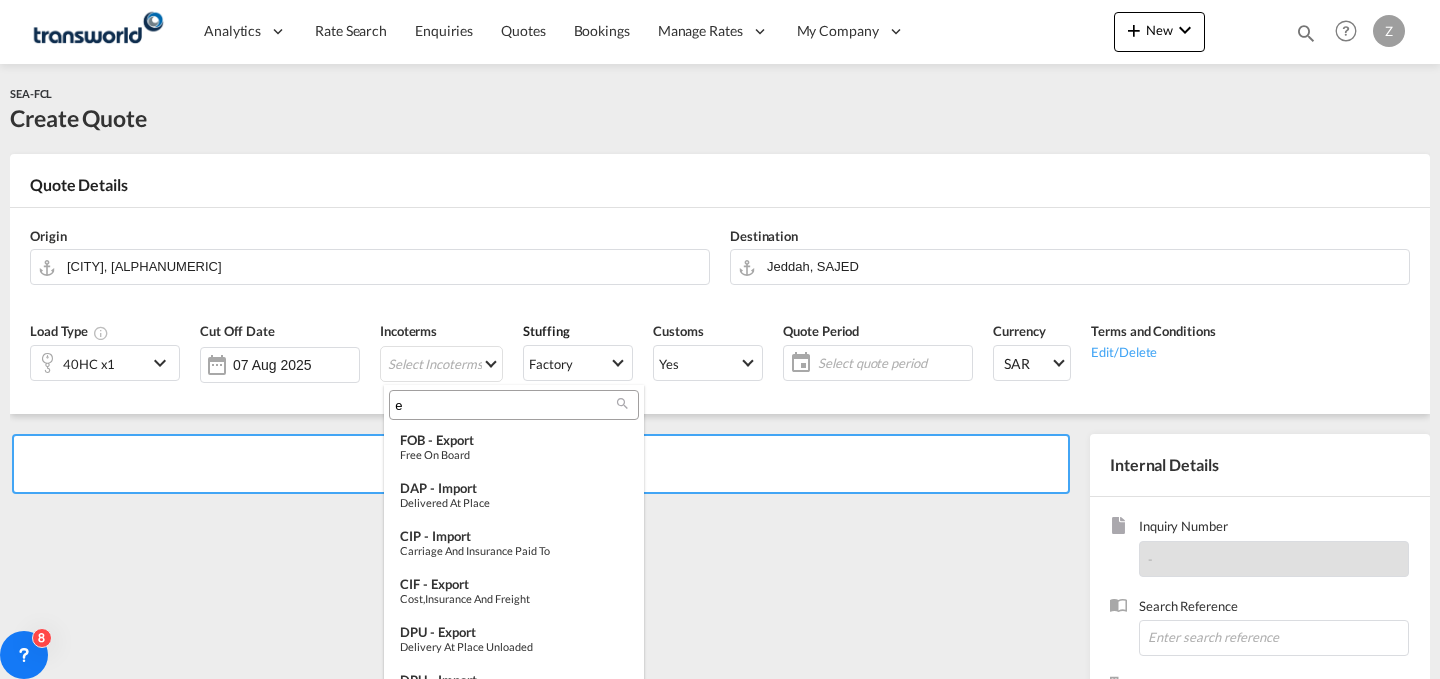 click on "e" at bounding box center [506, 405] 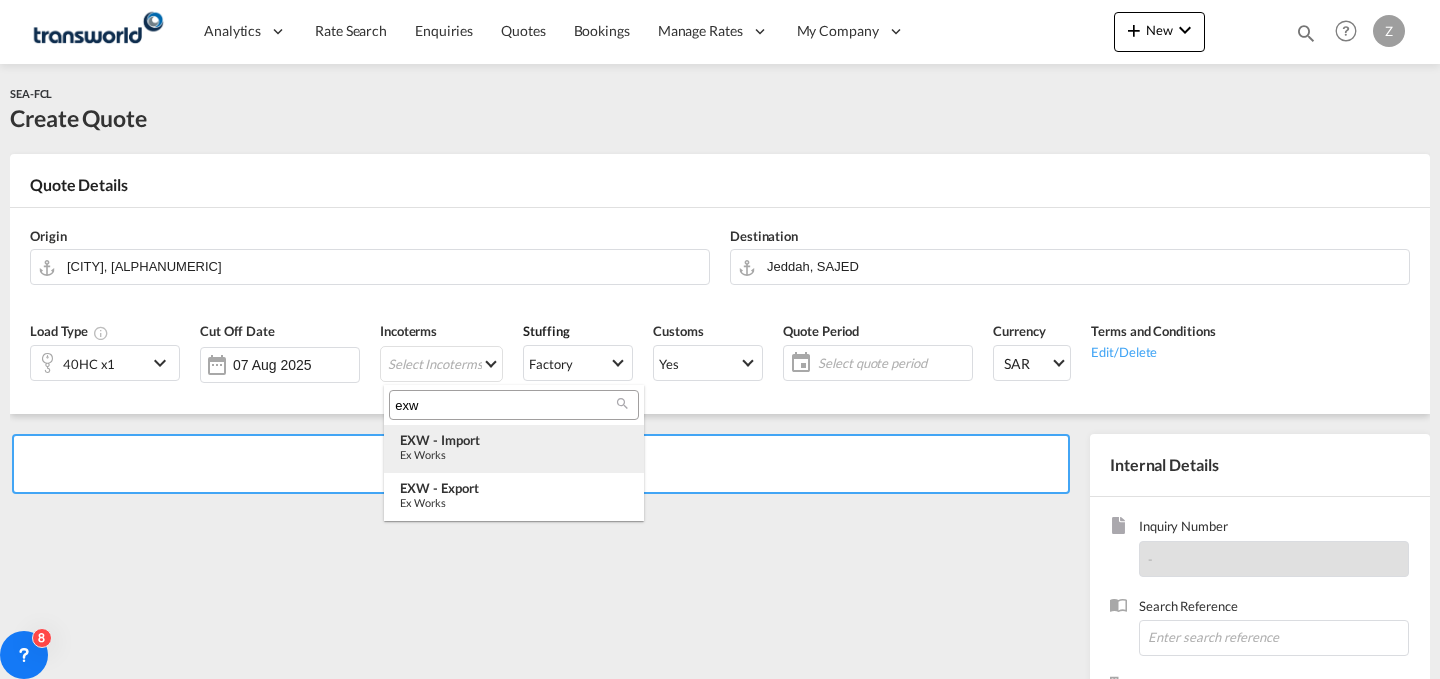 type on "exw" 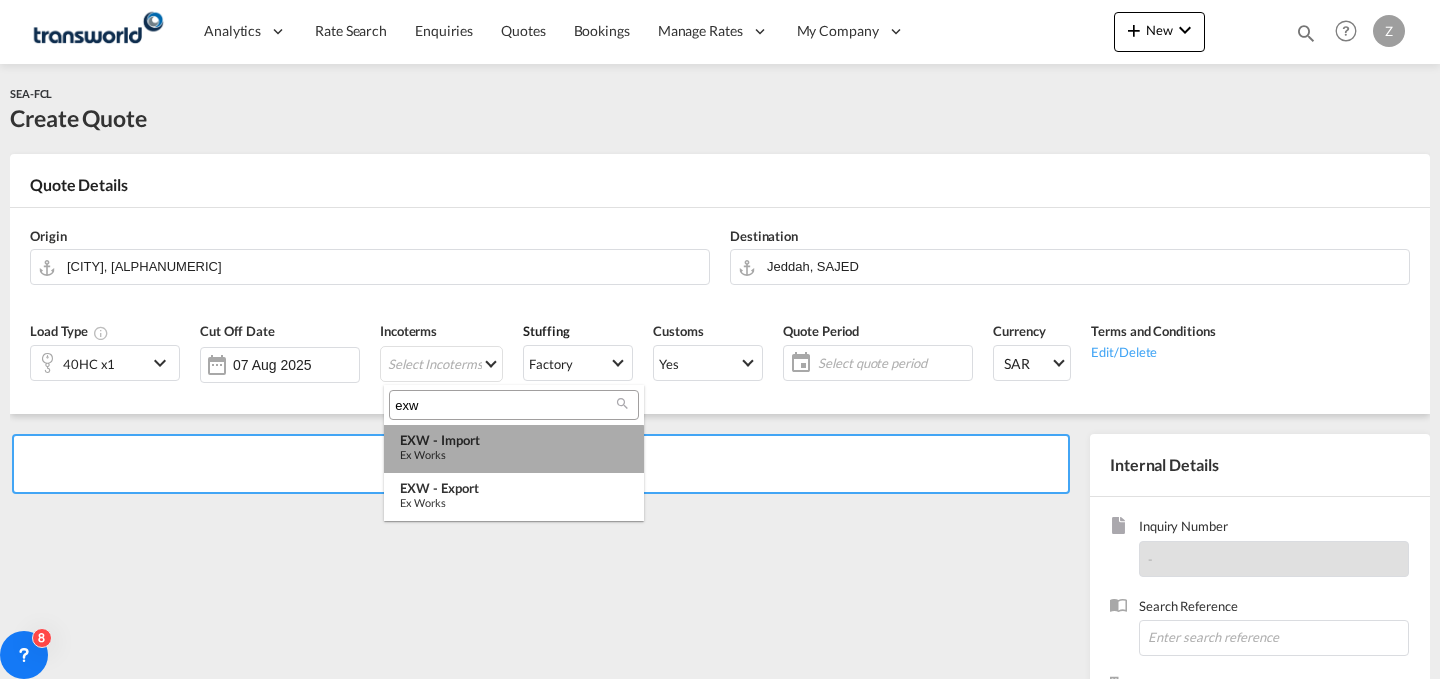 click on "Ex Works" at bounding box center (514, 454) 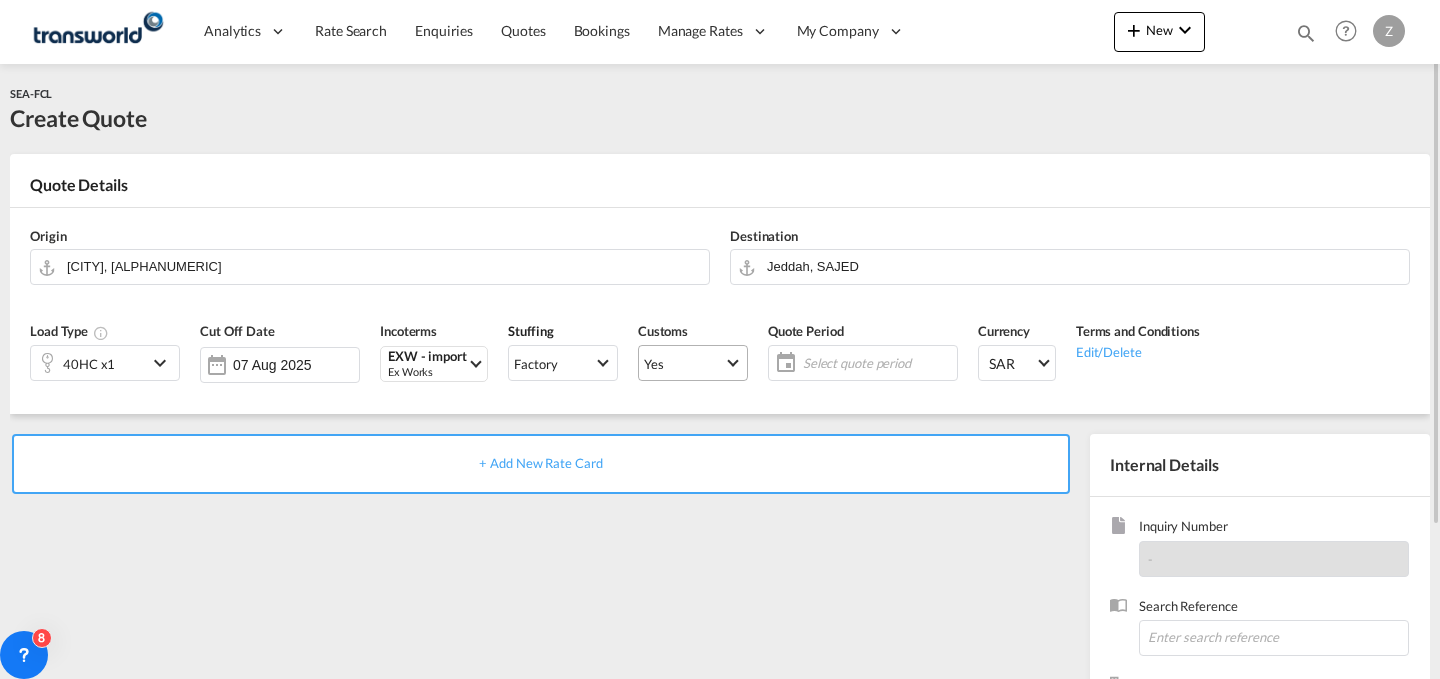 click on "Yes" at bounding box center (684, 364) 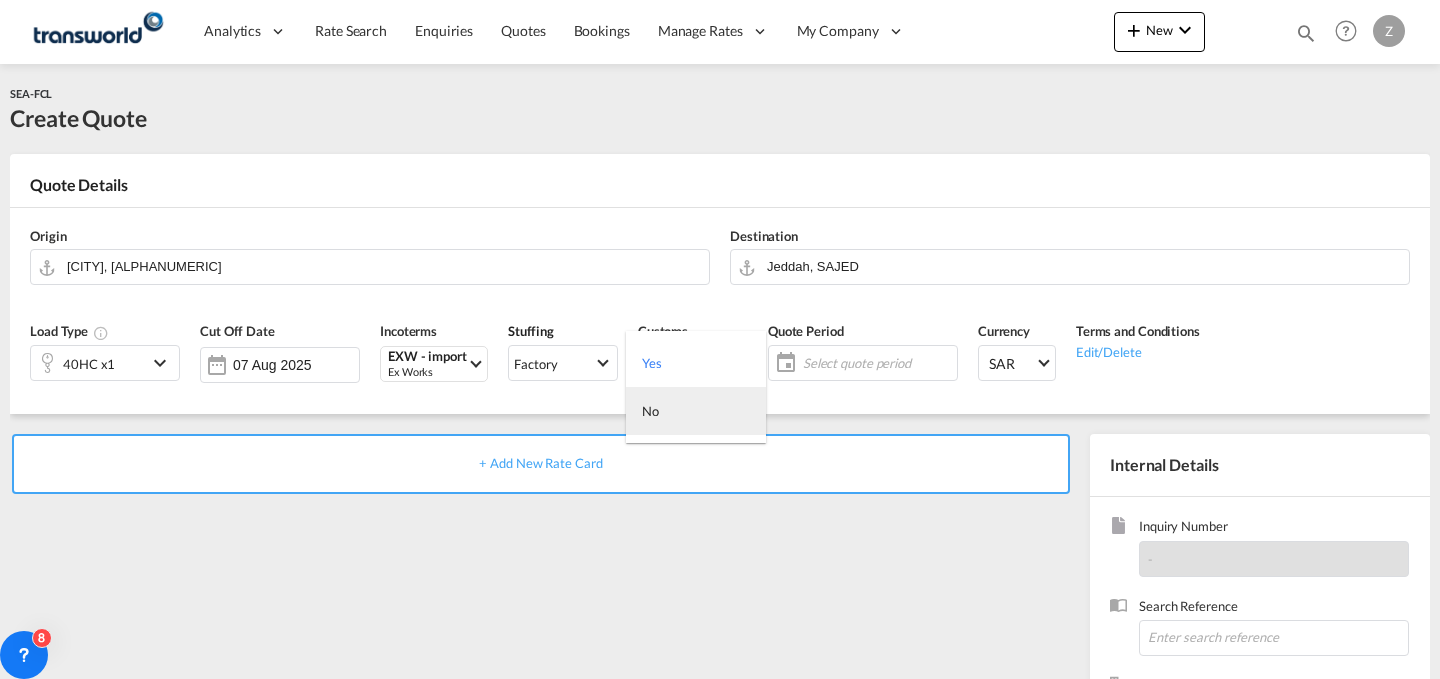 click on "No" at bounding box center (696, 411) 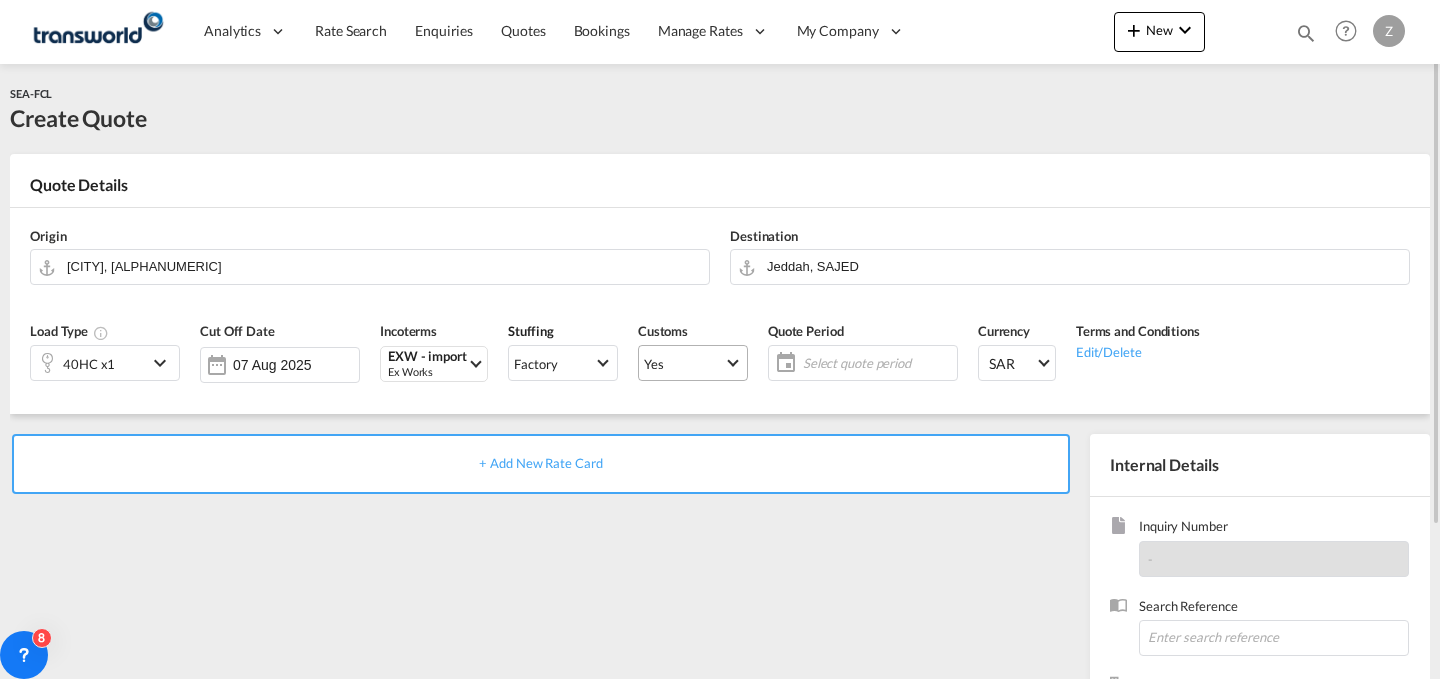 click on "Yes" at bounding box center (693, 363) 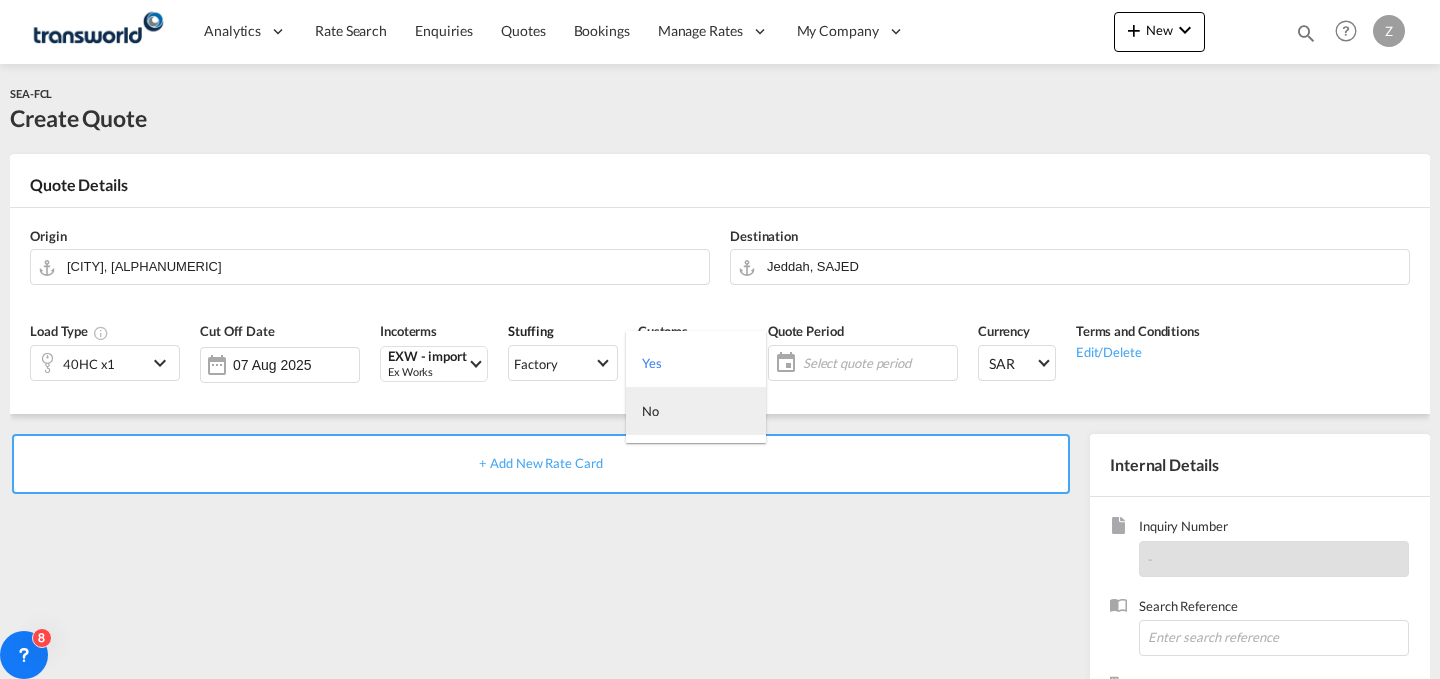 click on "No" at bounding box center [696, 411] 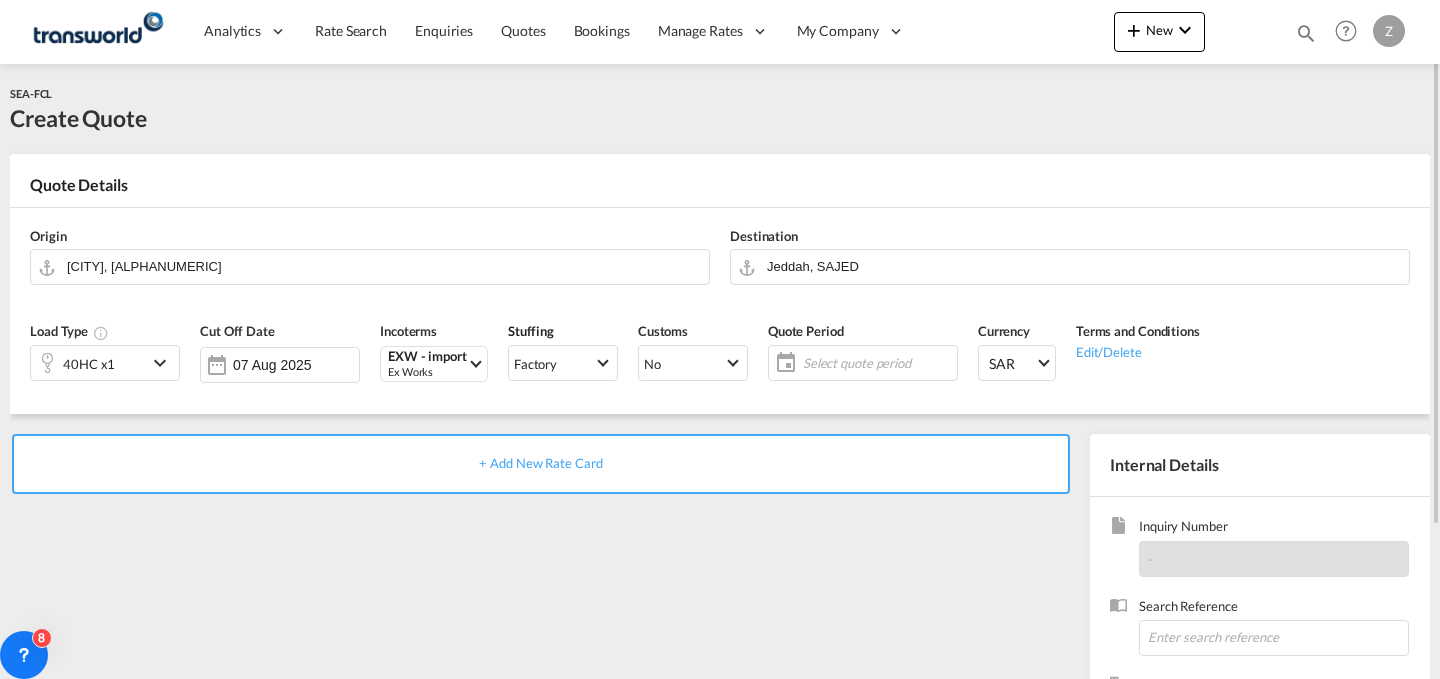 click on "Select quote period" 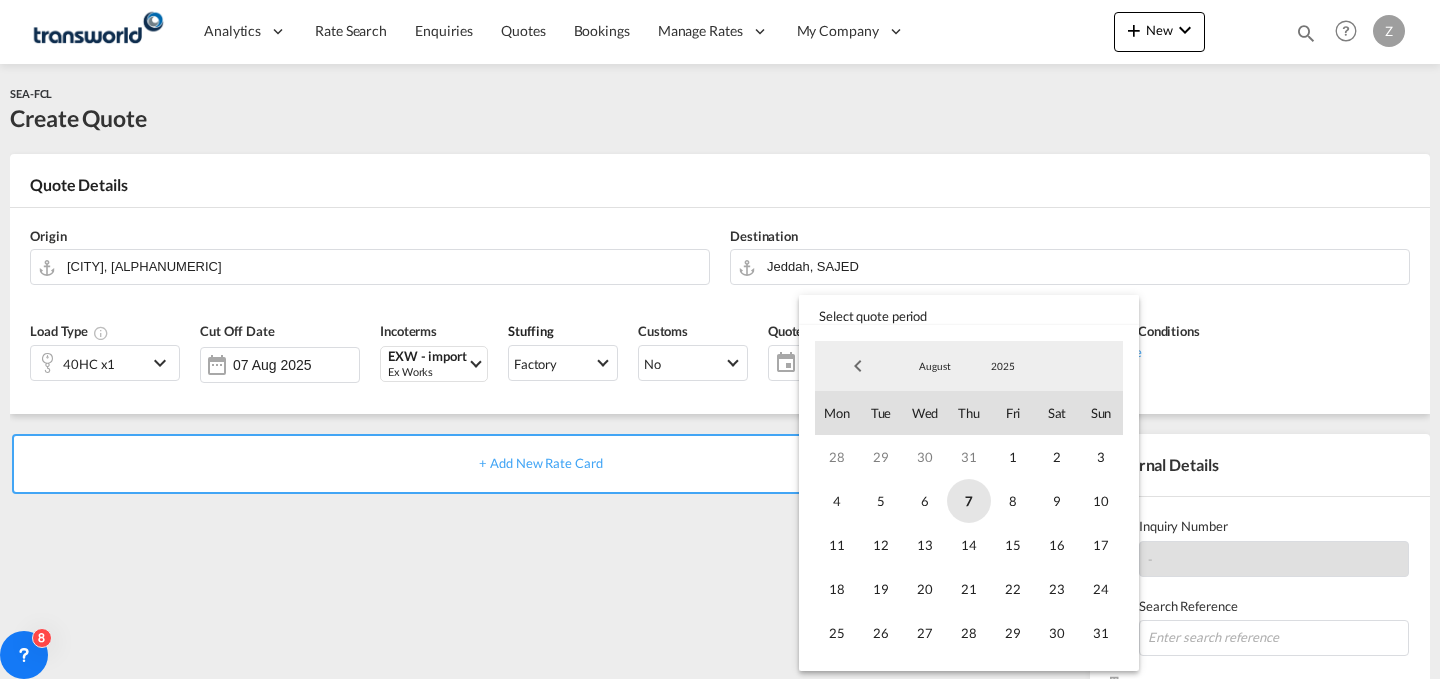 drag, startPoint x: 952, startPoint y: 498, endPoint x: 973, endPoint y: 502, distance: 21.377558 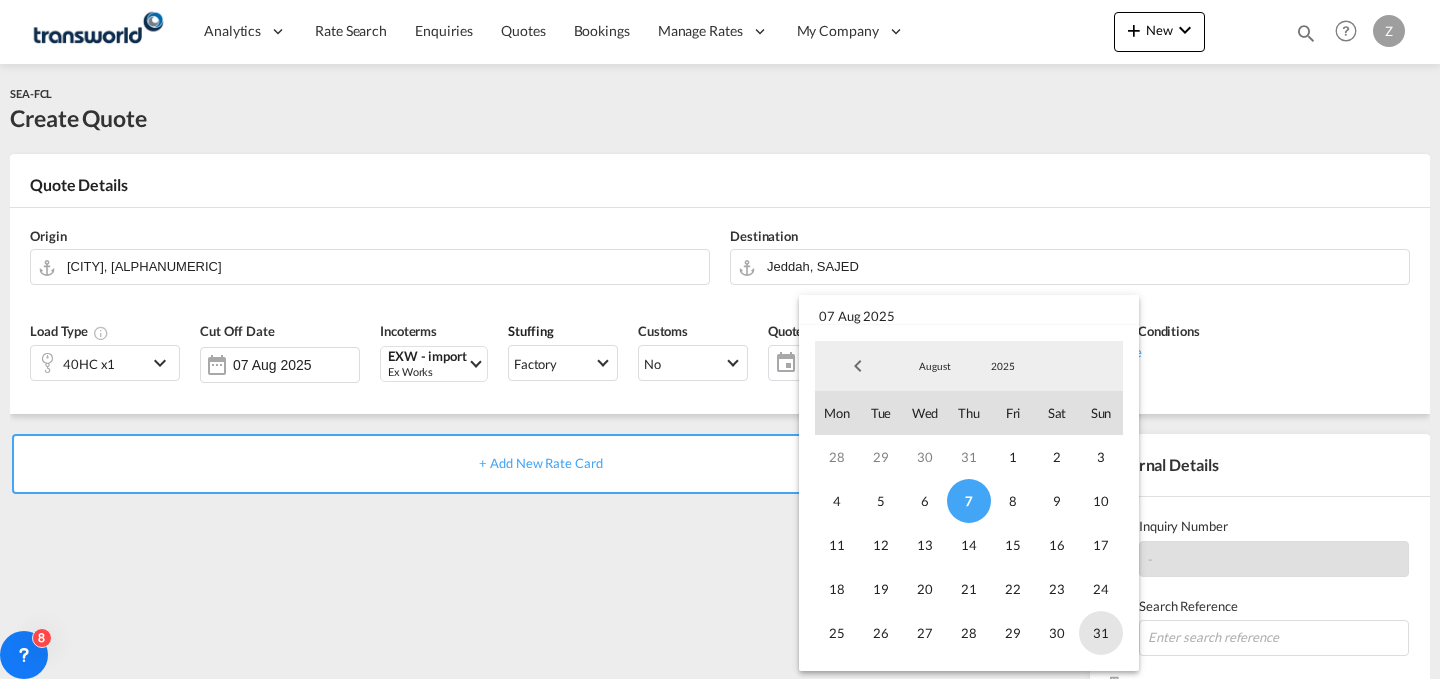 drag, startPoint x: 973, startPoint y: 502, endPoint x: 1093, endPoint y: 622, distance: 169.70563 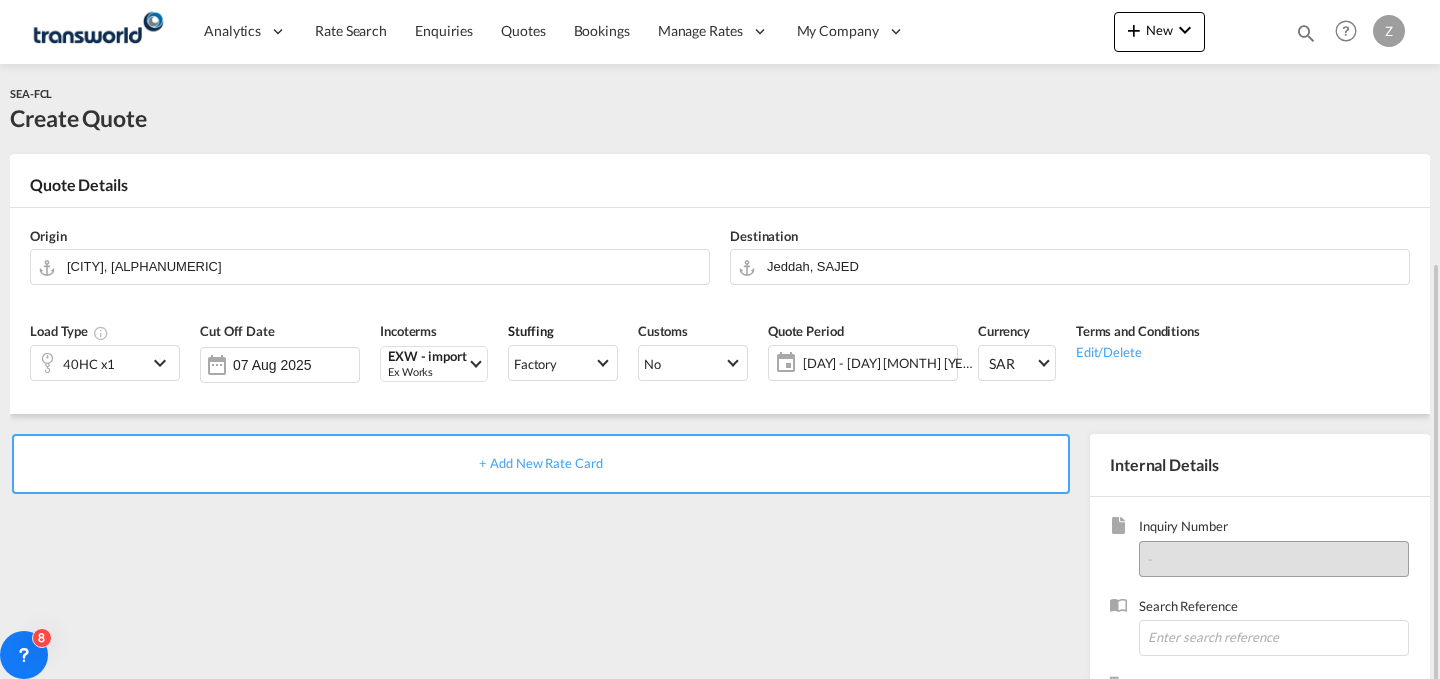 scroll, scrollTop: 198, scrollLeft: 0, axis: vertical 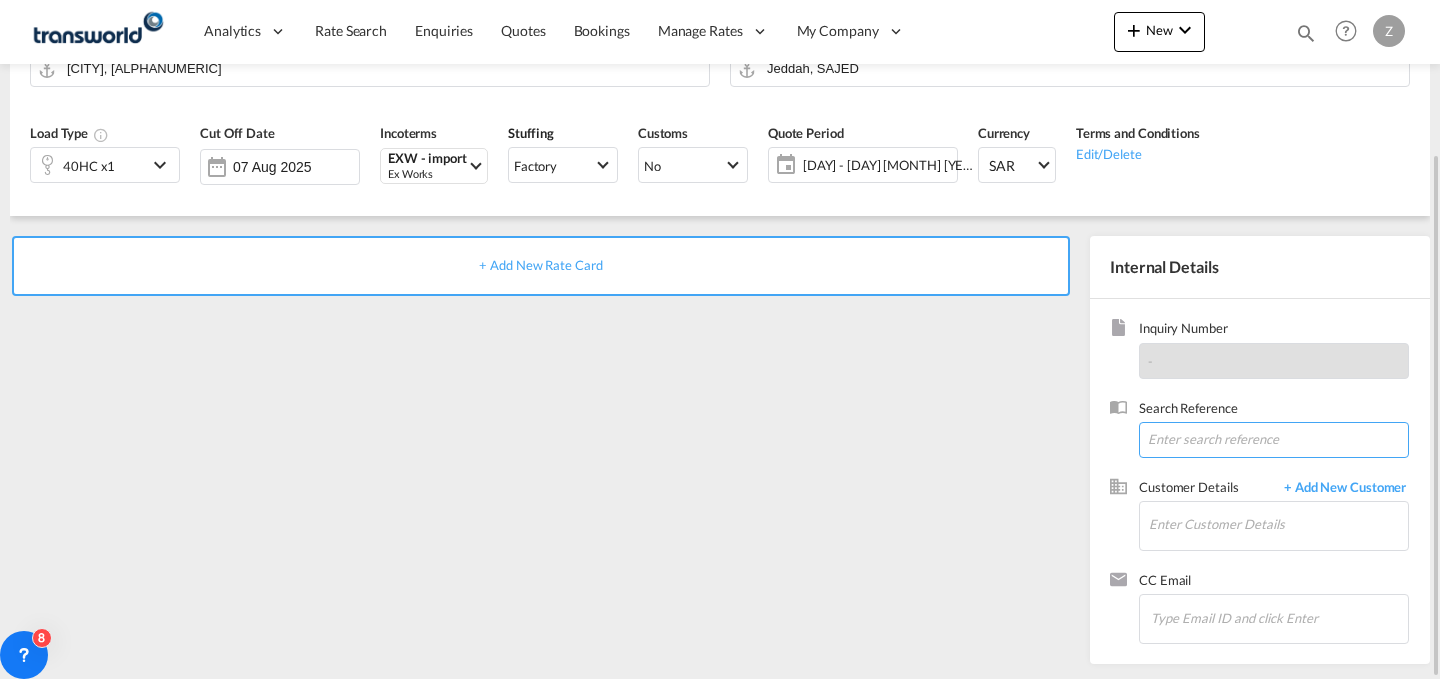 paste on "TW060855" 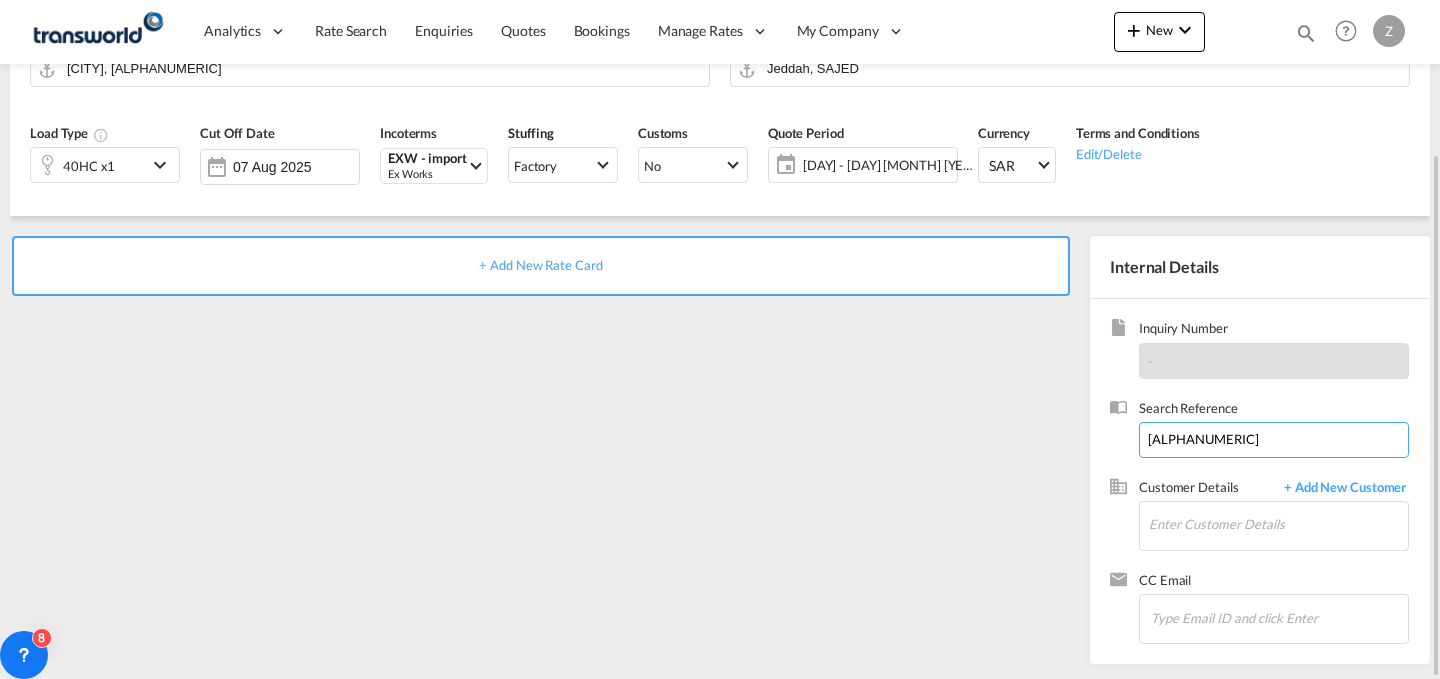 click on "TW060855" at bounding box center (1274, 440) 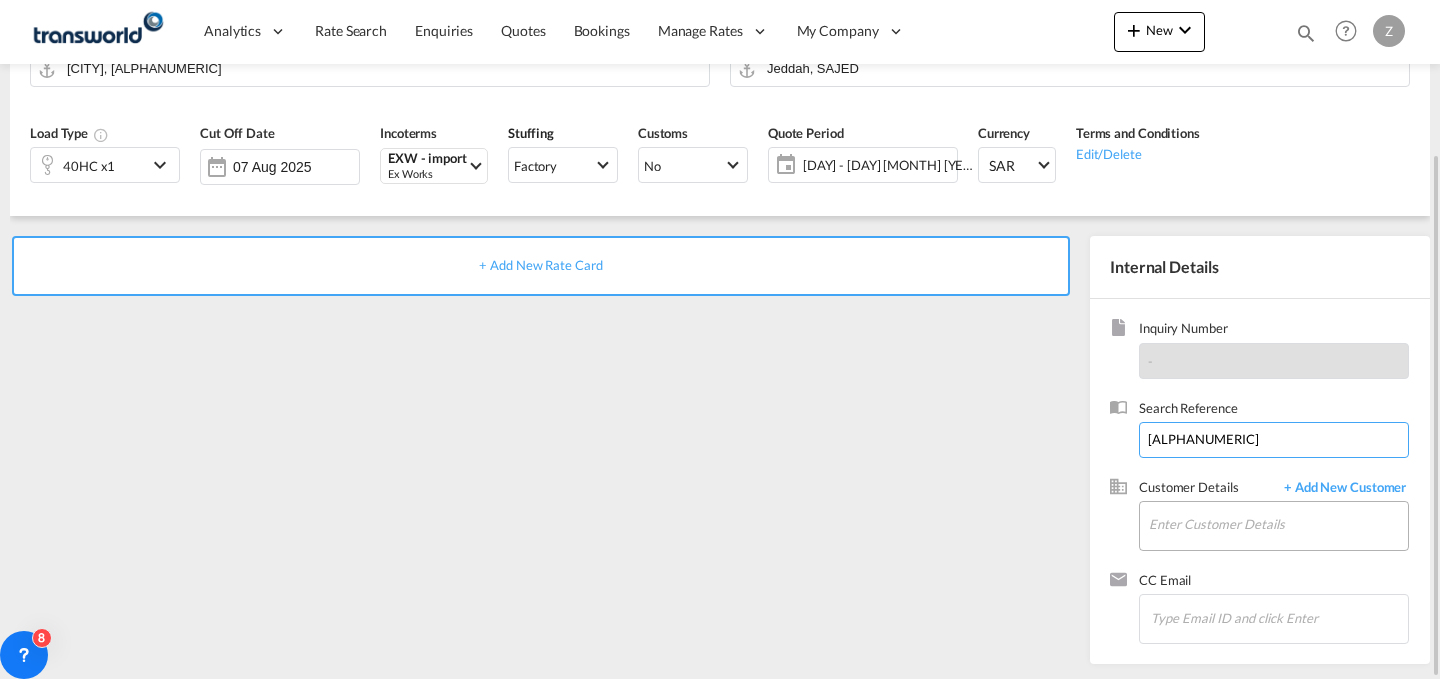 type on "TW060855" 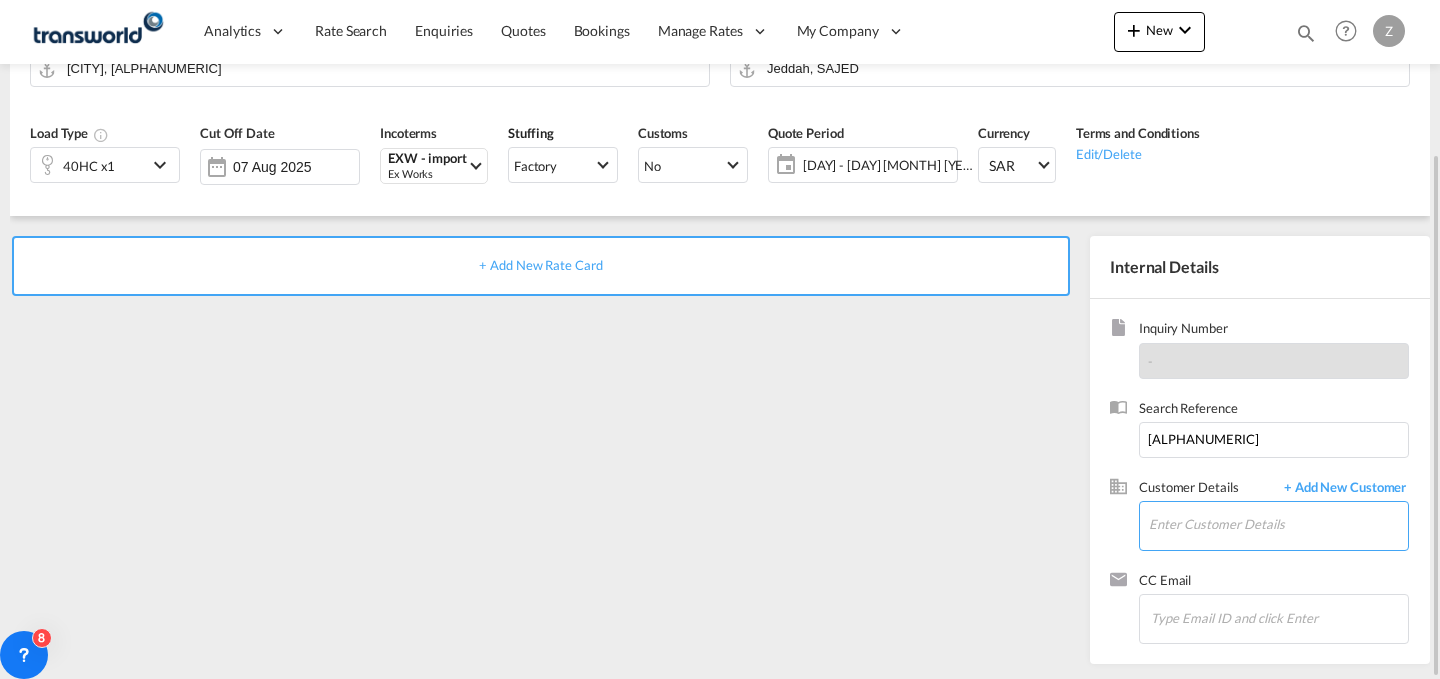 click on "Enter Customer Details" at bounding box center (1278, 524) 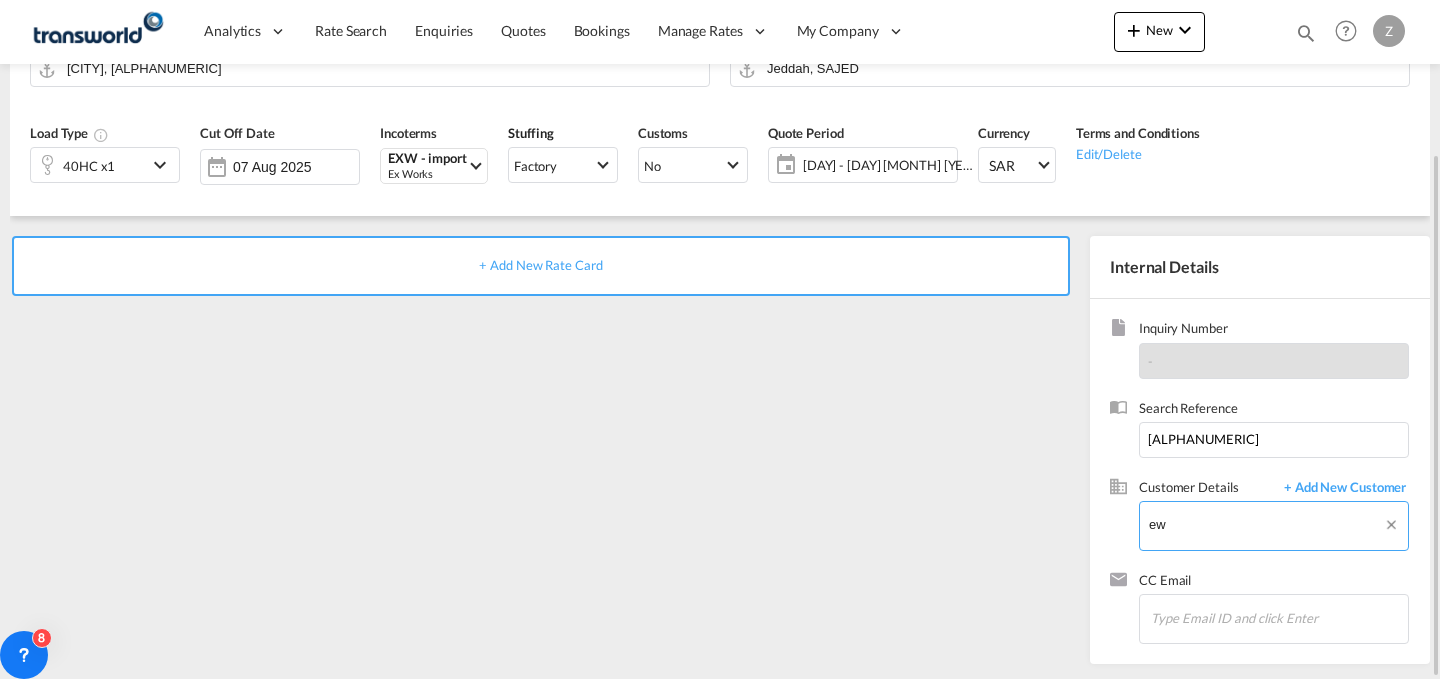 type on "e" 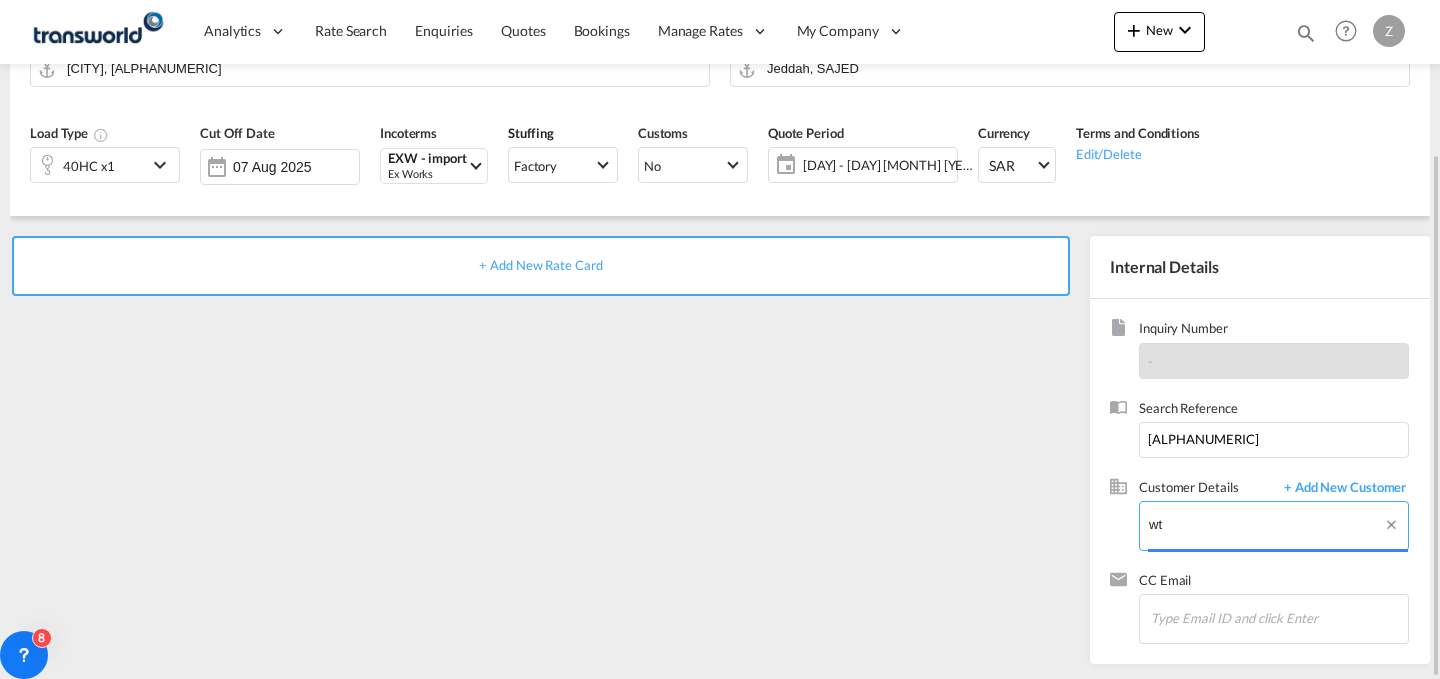 type on "w" 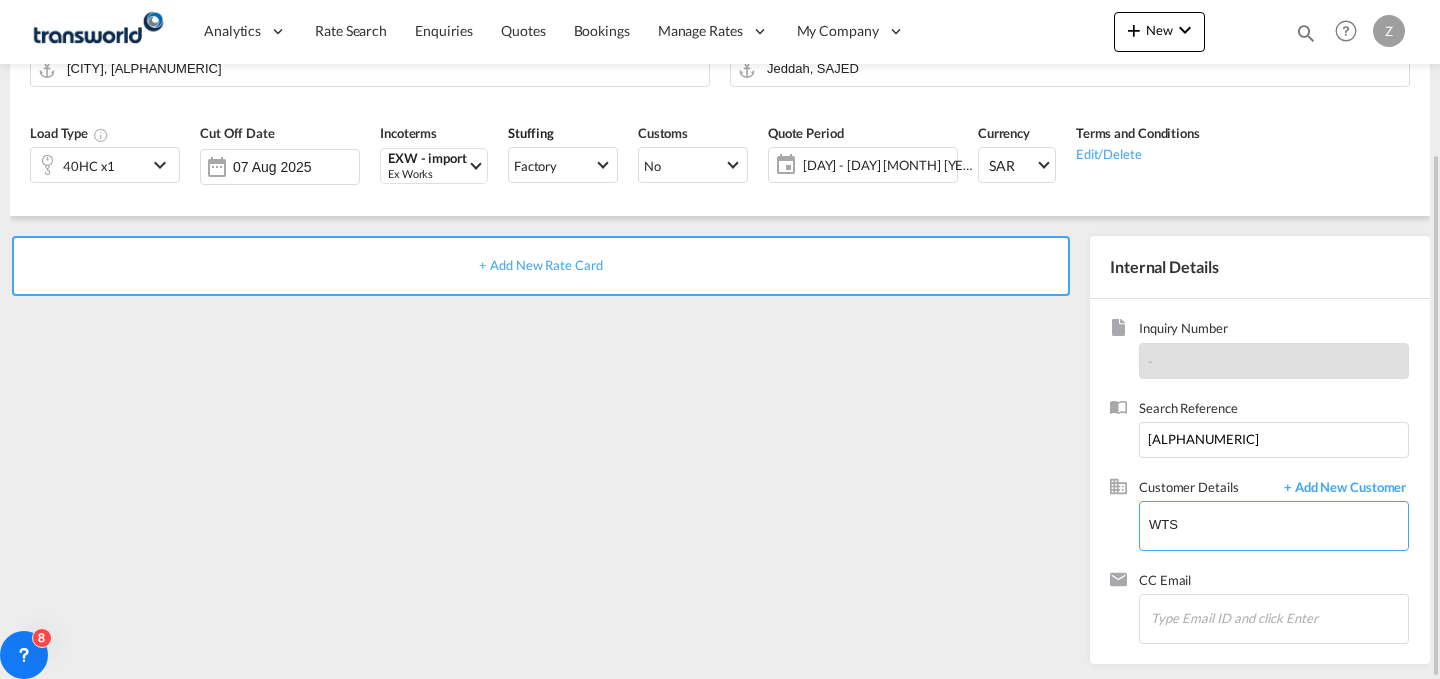 type on "WTS" 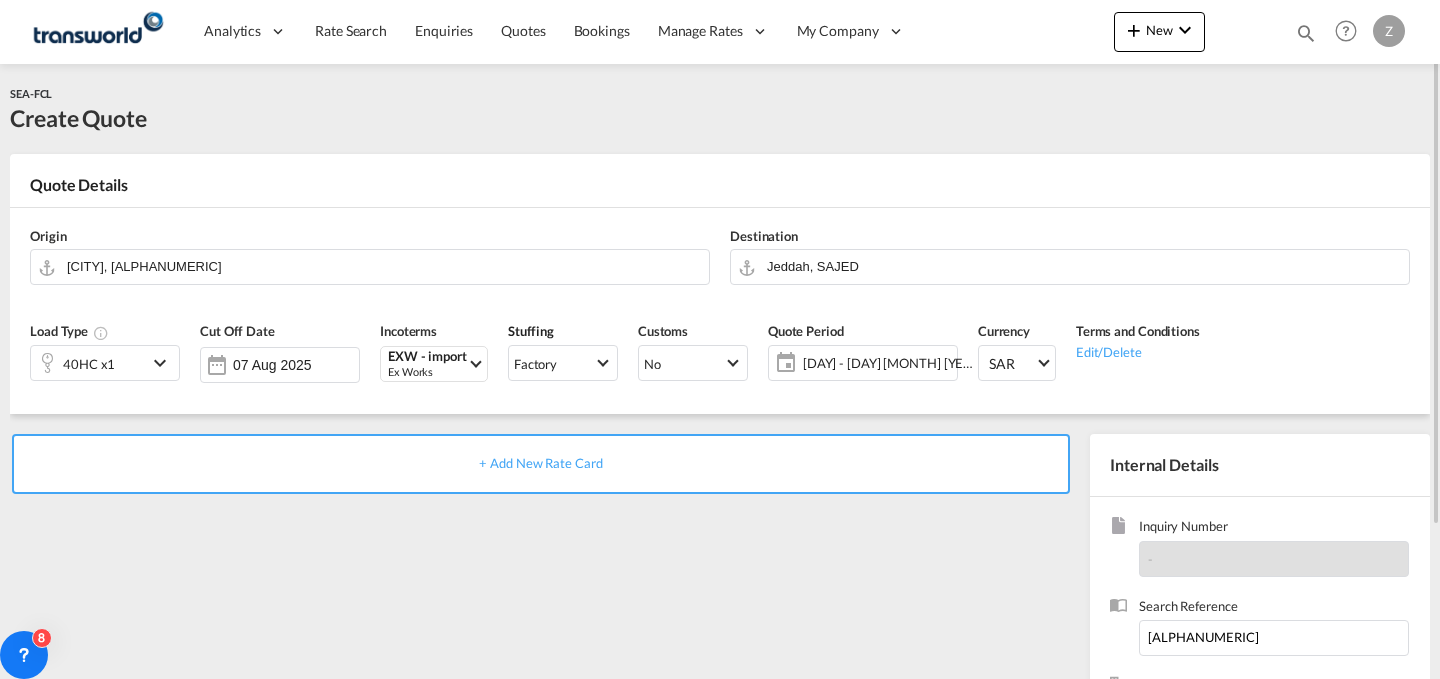 scroll, scrollTop: 198, scrollLeft: 0, axis: vertical 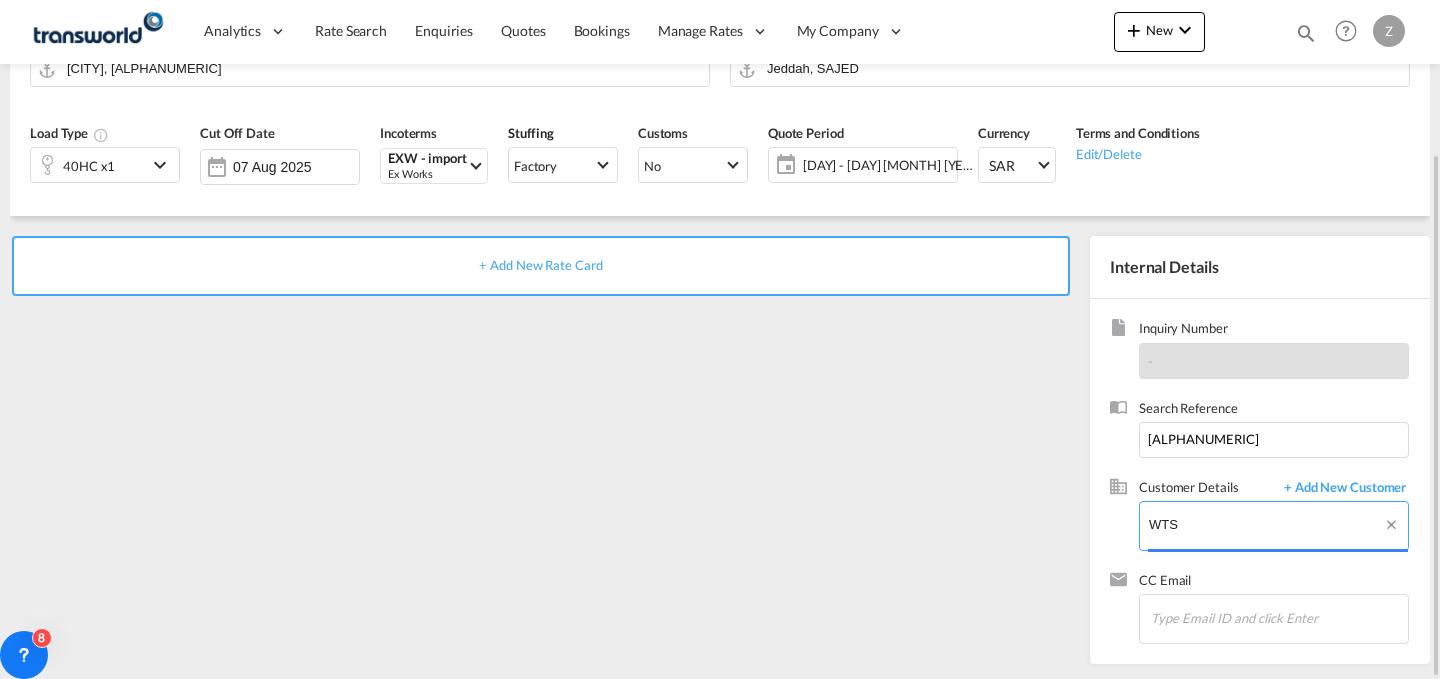 click on "WTS" at bounding box center [1278, 524] 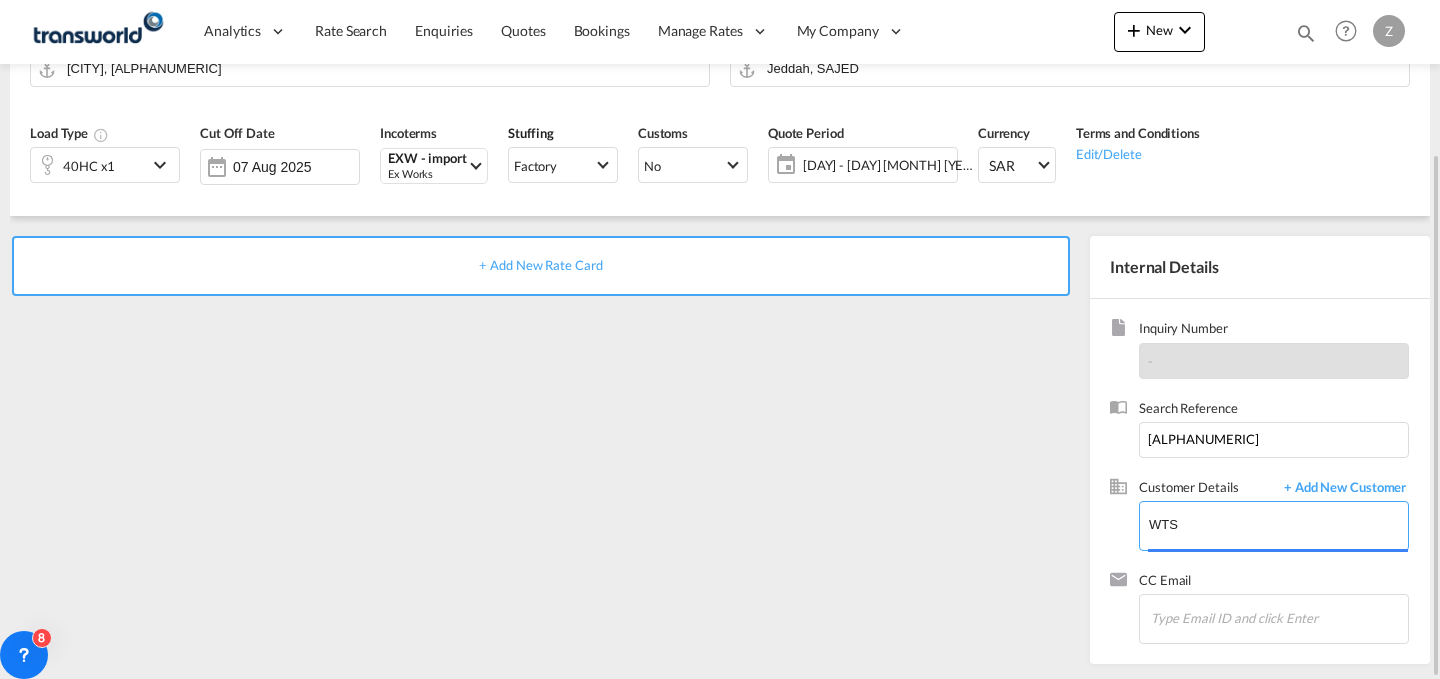 scroll, scrollTop: 0, scrollLeft: 0, axis: both 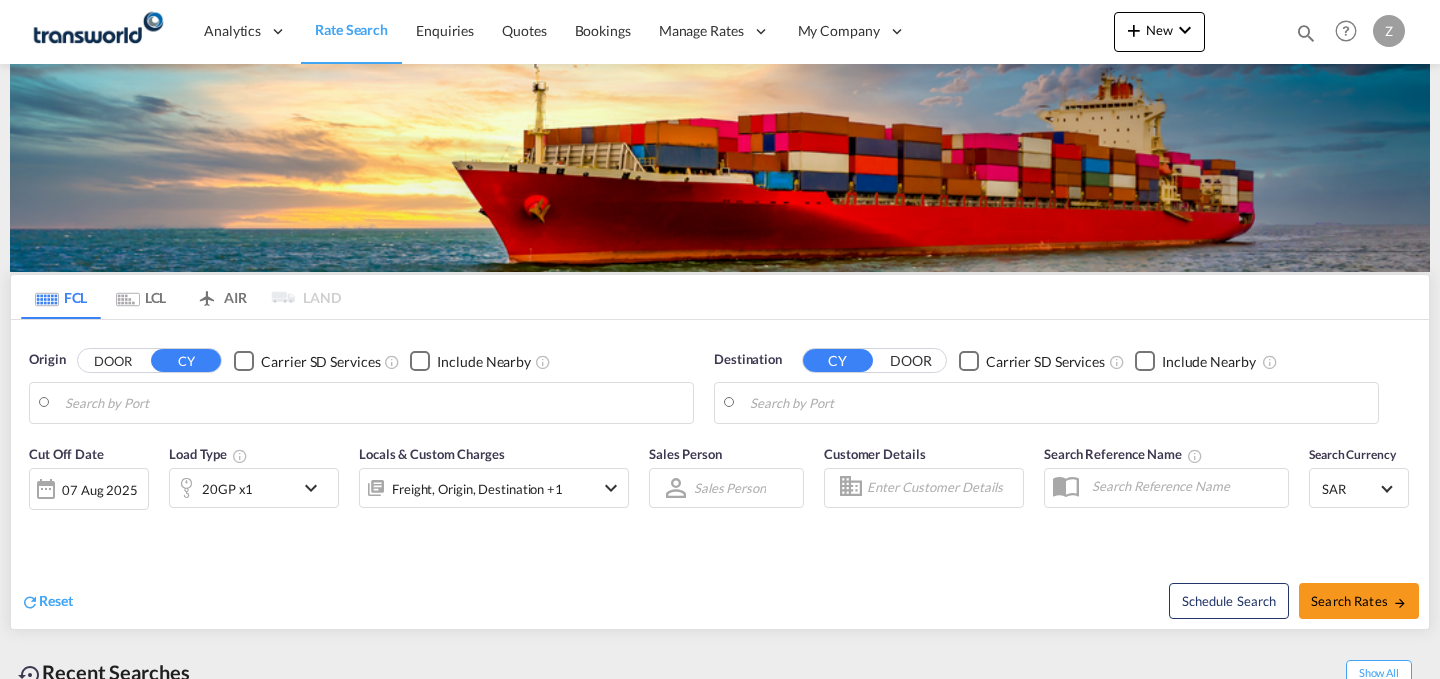 type on "Jawaharlal Nehru (Nhava Sheva), INNSA" 